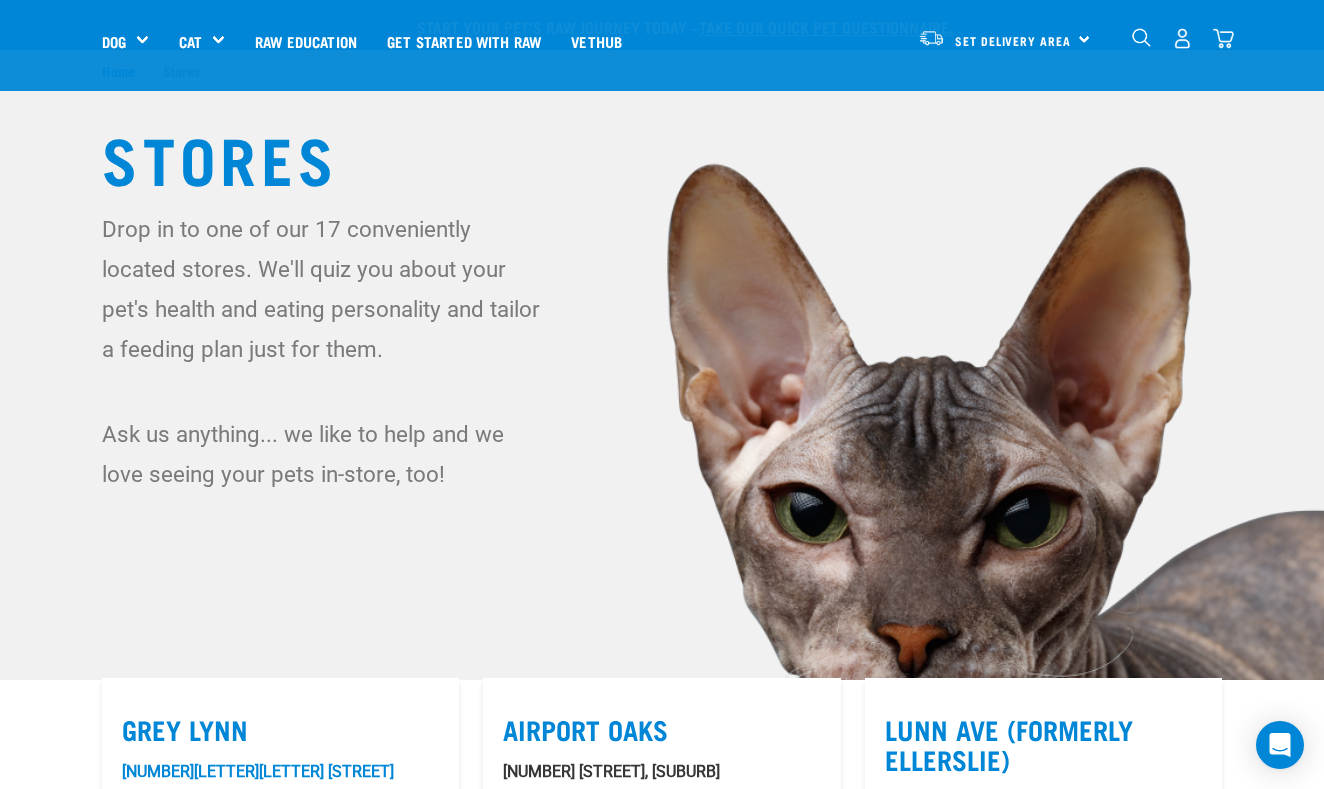 scroll, scrollTop: 2898, scrollLeft: 0, axis: vertical 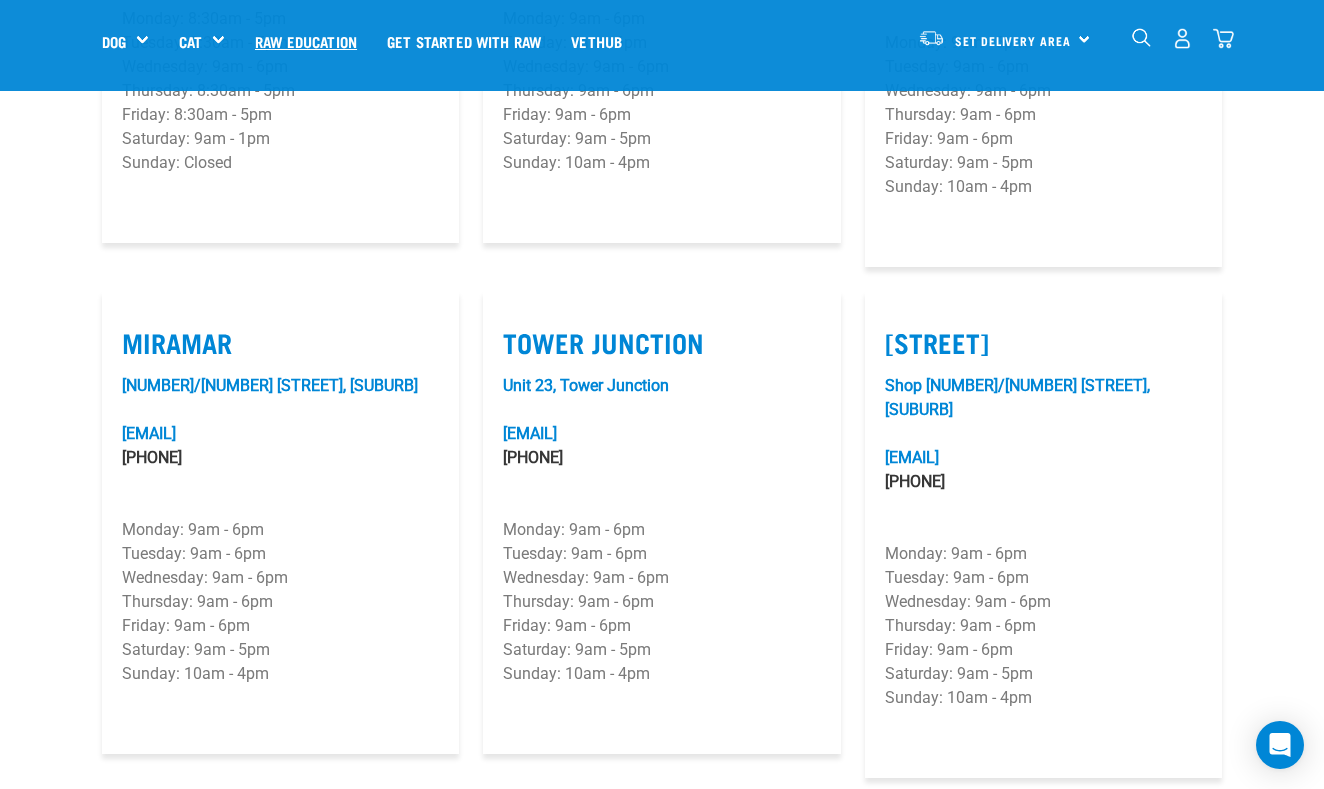 click on "Raw Education" at bounding box center (306, 41) 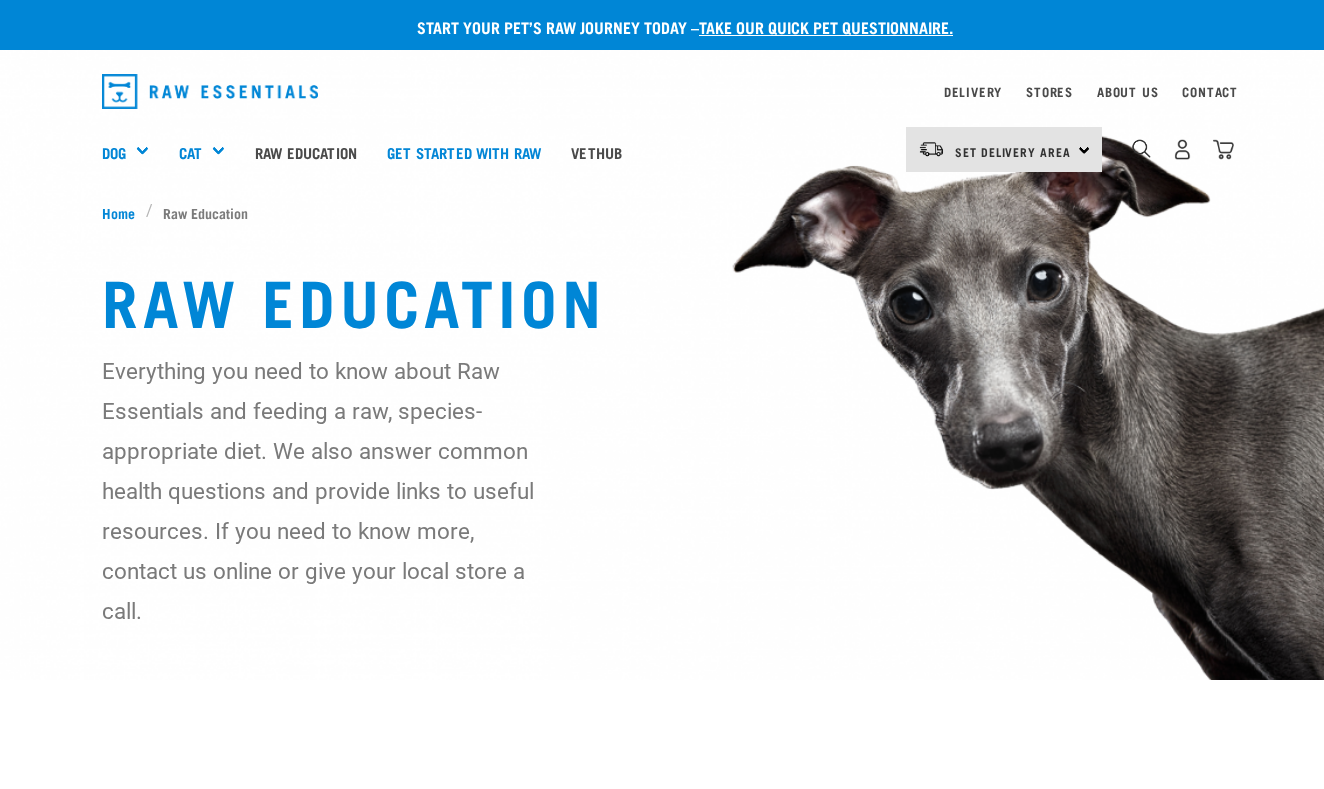 scroll, scrollTop: 0, scrollLeft: 0, axis: both 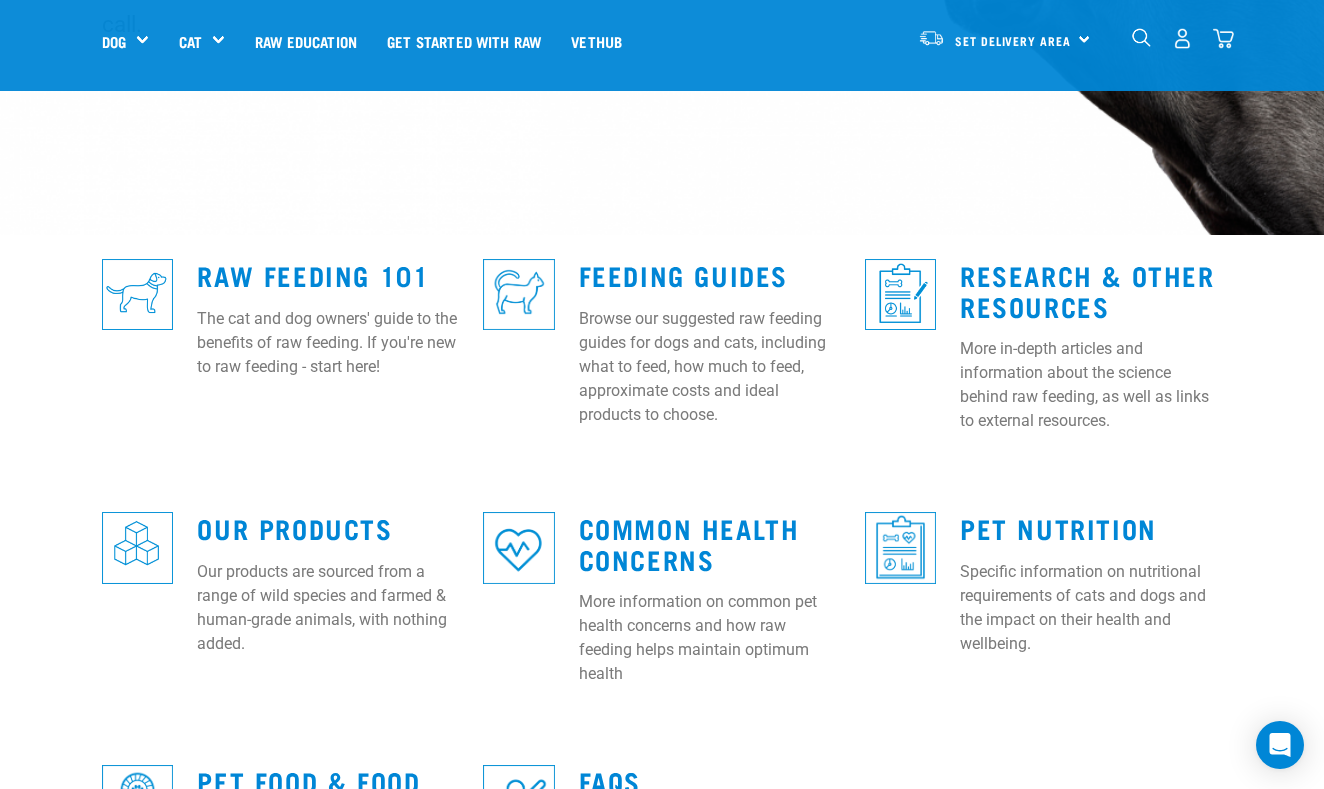 click on "Raw Feeding 101
The cat and dog owners' guide to the benefits of raw feeding. If you're new to raw feeding - start here!" at bounding box center (328, 313) 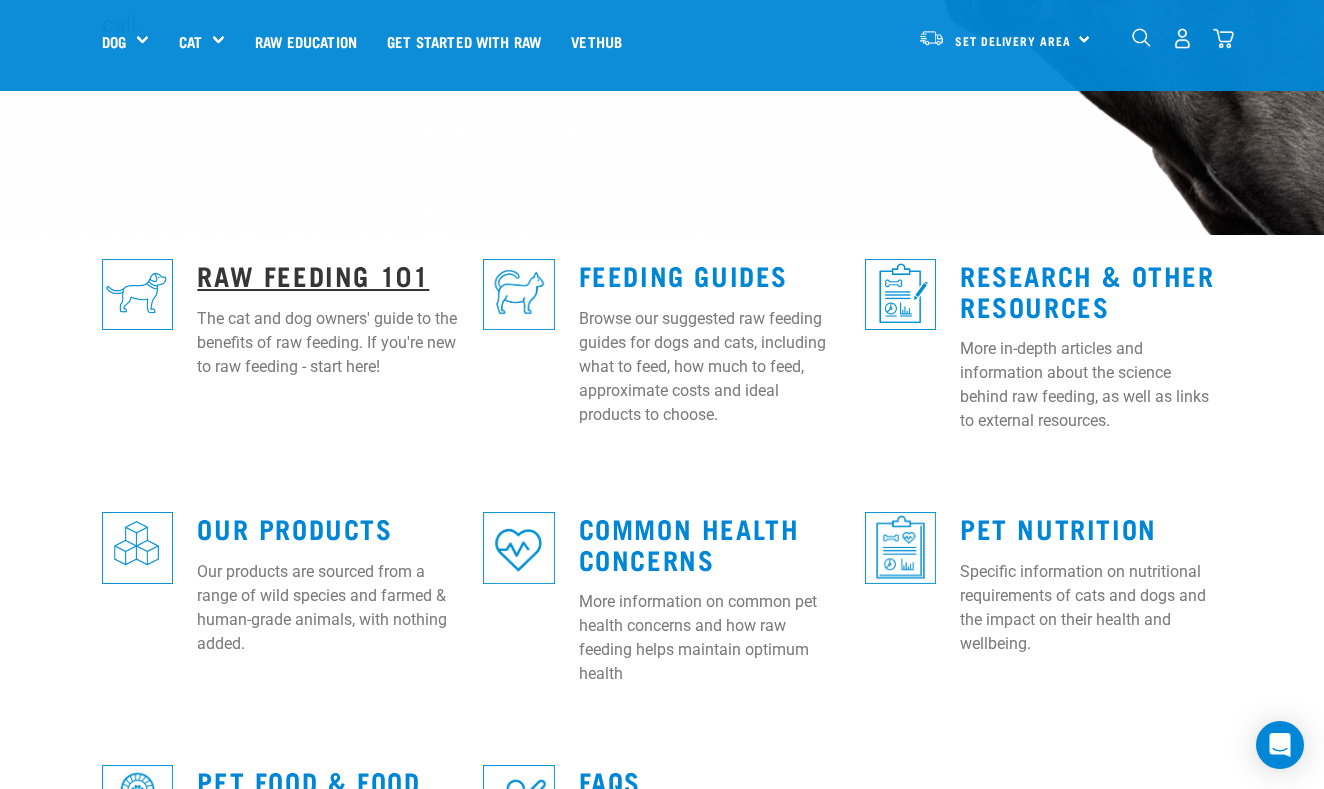click on "Raw Feeding 101" at bounding box center (313, 274) 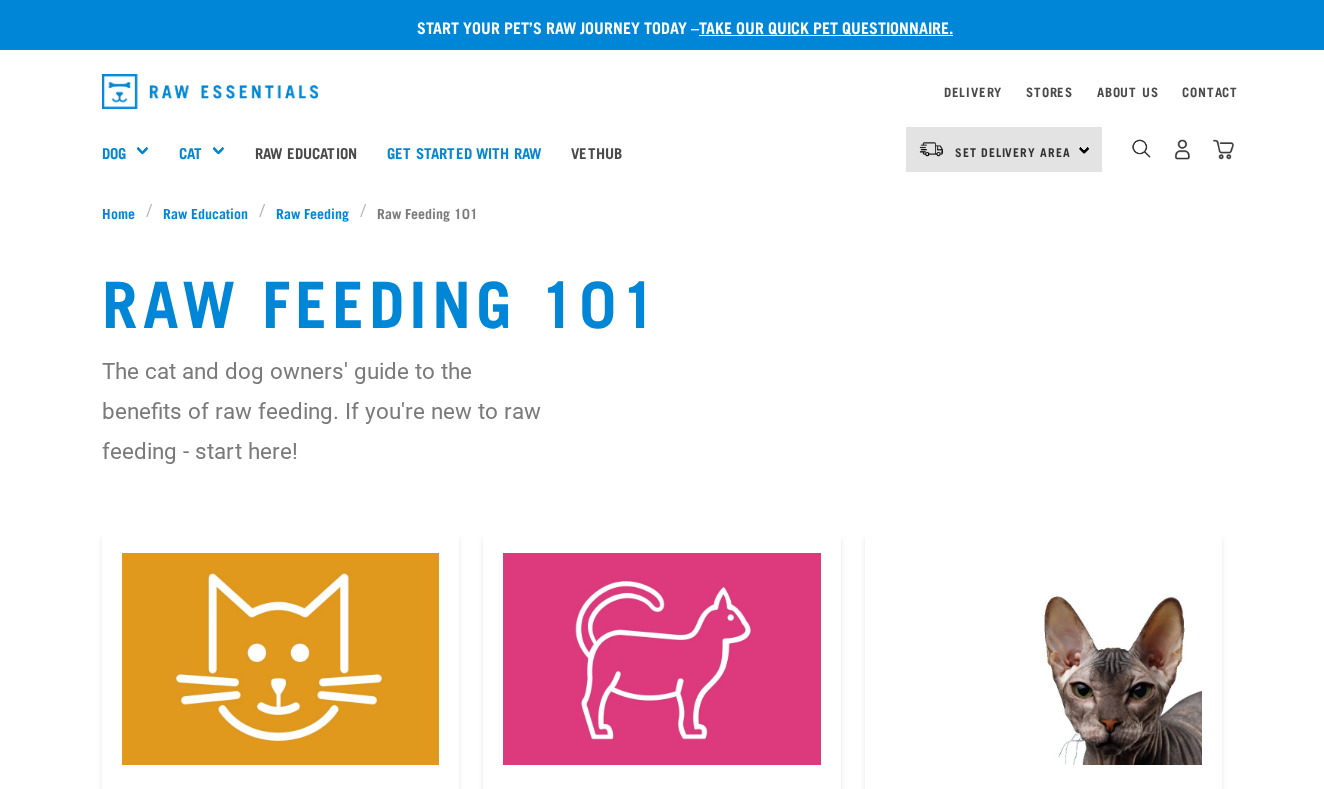 scroll, scrollTop: 0, scrollLeft: 0, axis: both 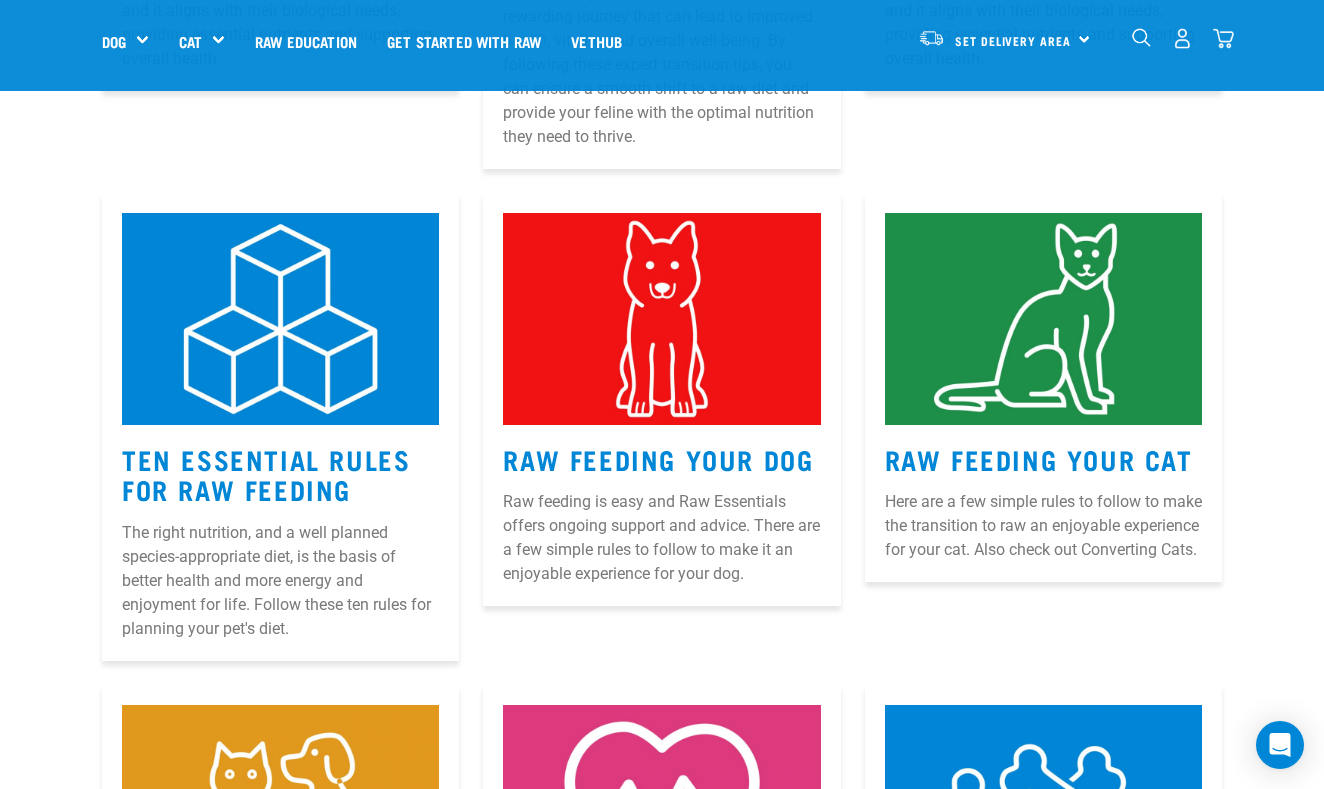 click at bounding box center [280, 319] 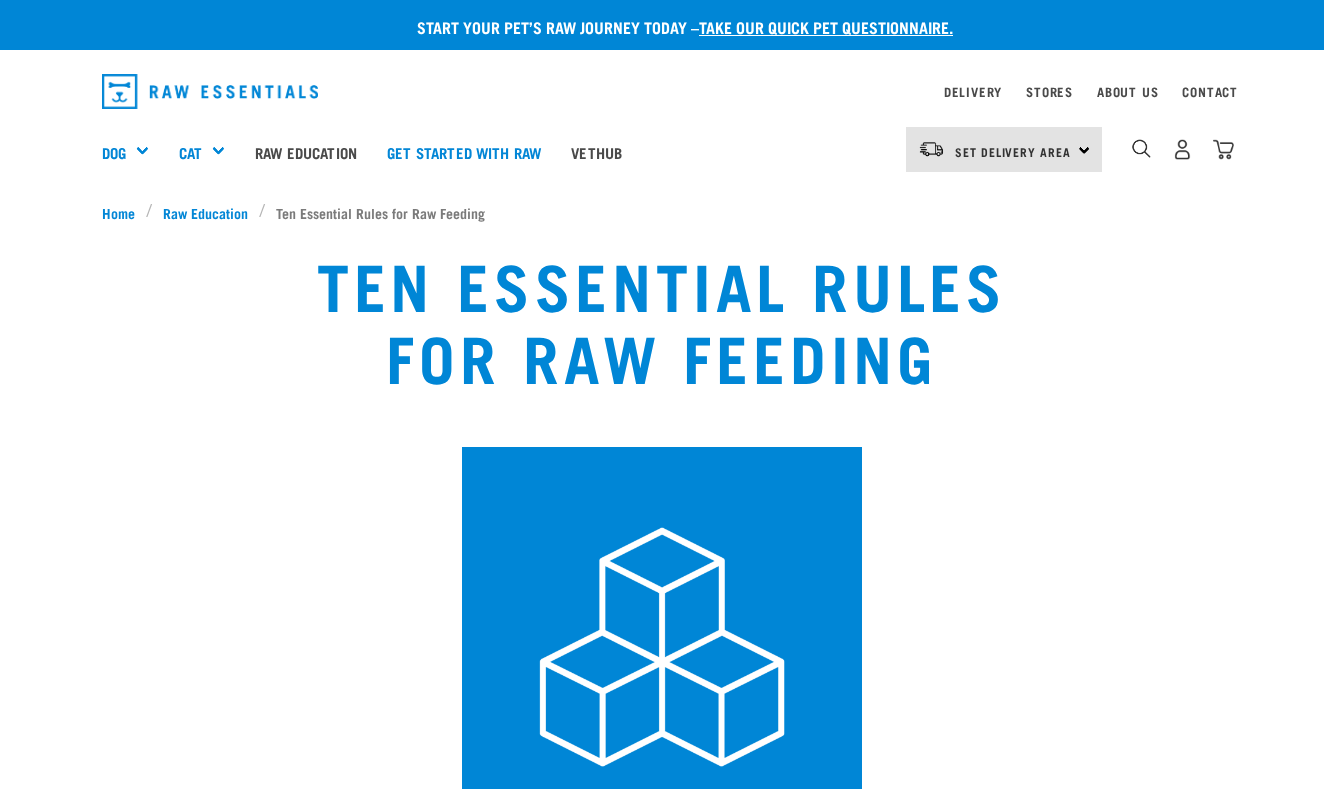 scroll, scrollTop: 0, scrollLeft: 0, axis: both 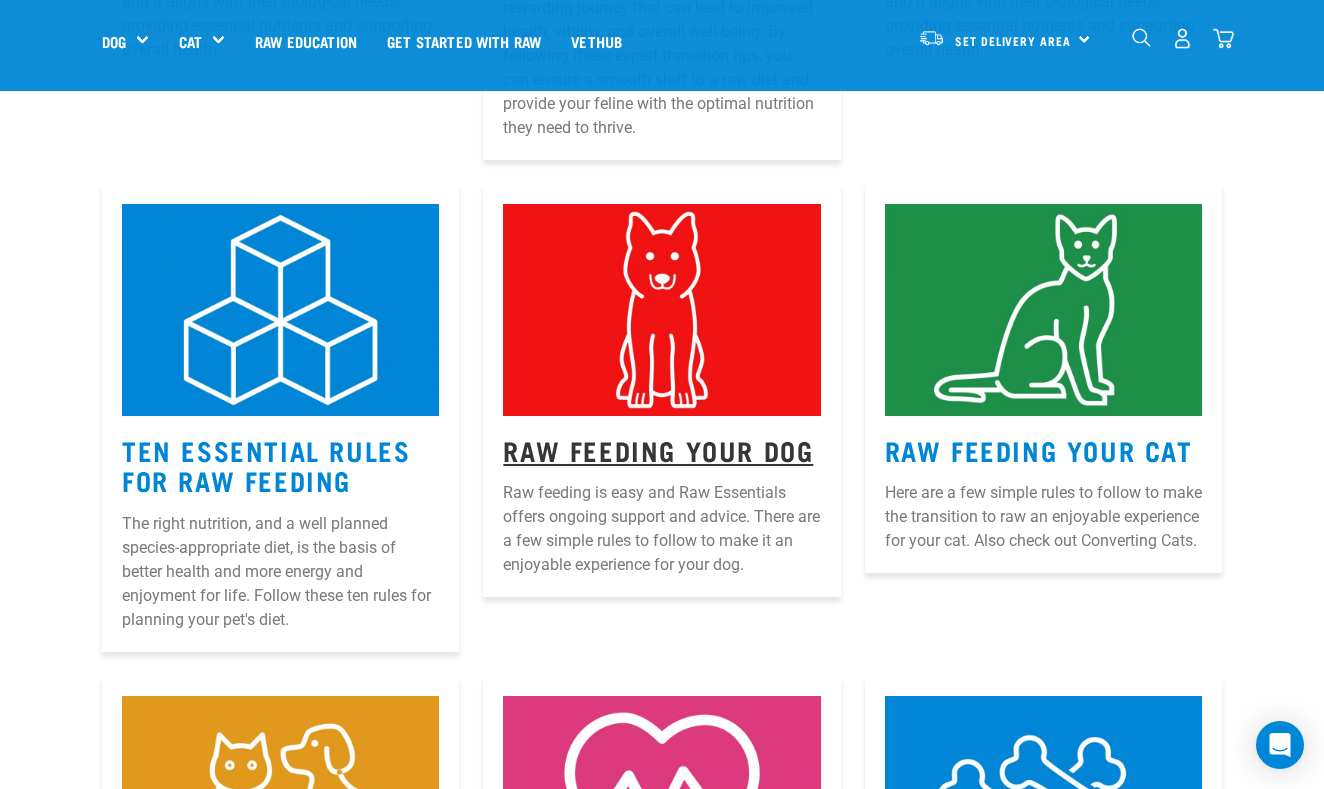 click on "Raw Feeding Your Dog" at bounding box center (658, 449) 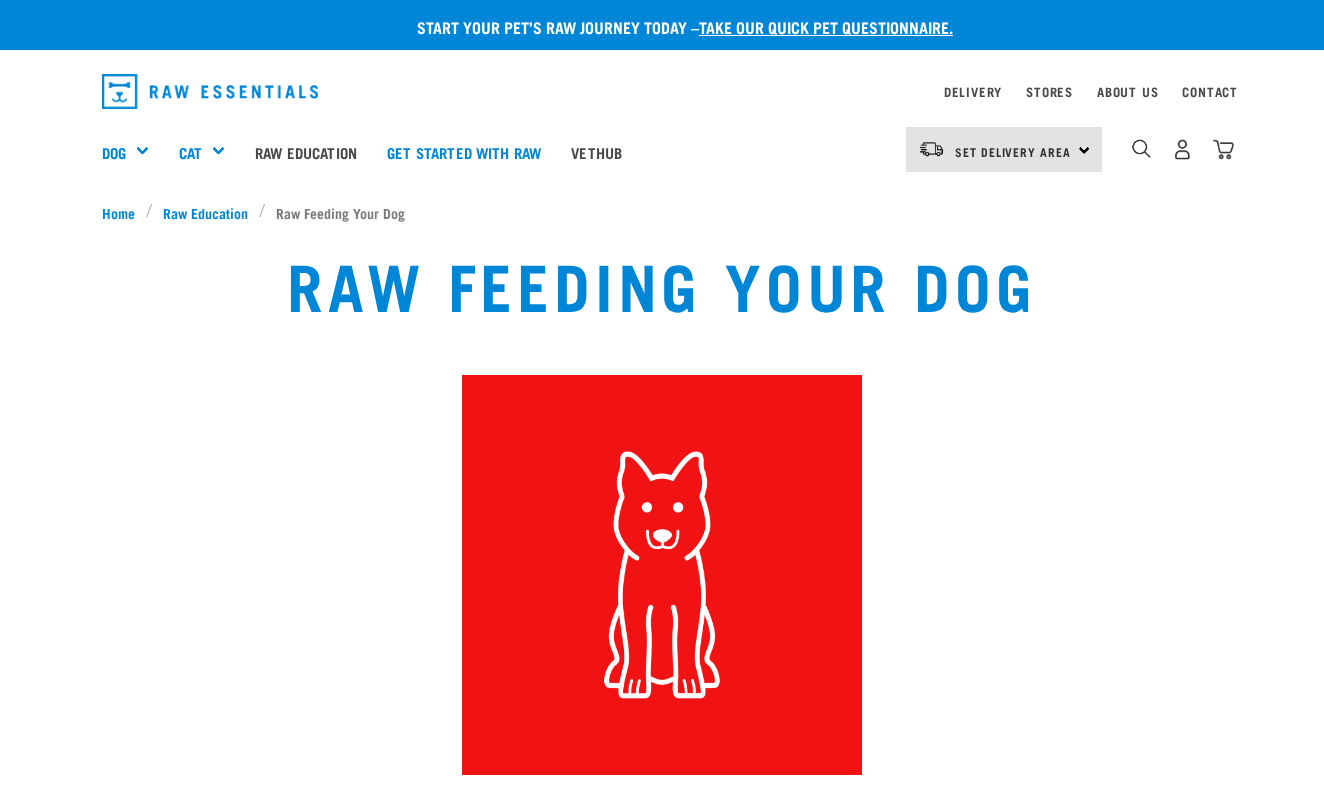 scroll, scrollTop: 0, scrollLeft: 0, axis: both 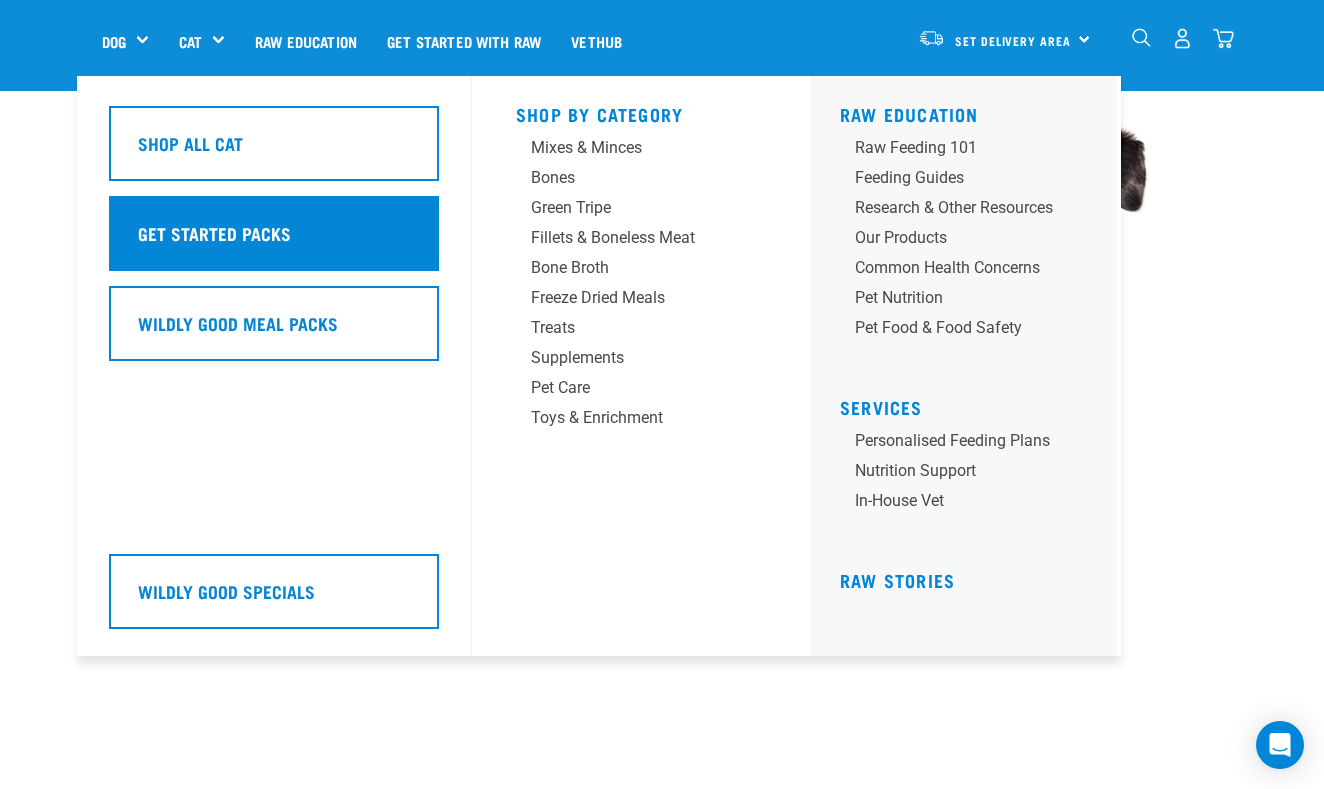 click on "Get Started Packs" at bounding box center [214, 233] 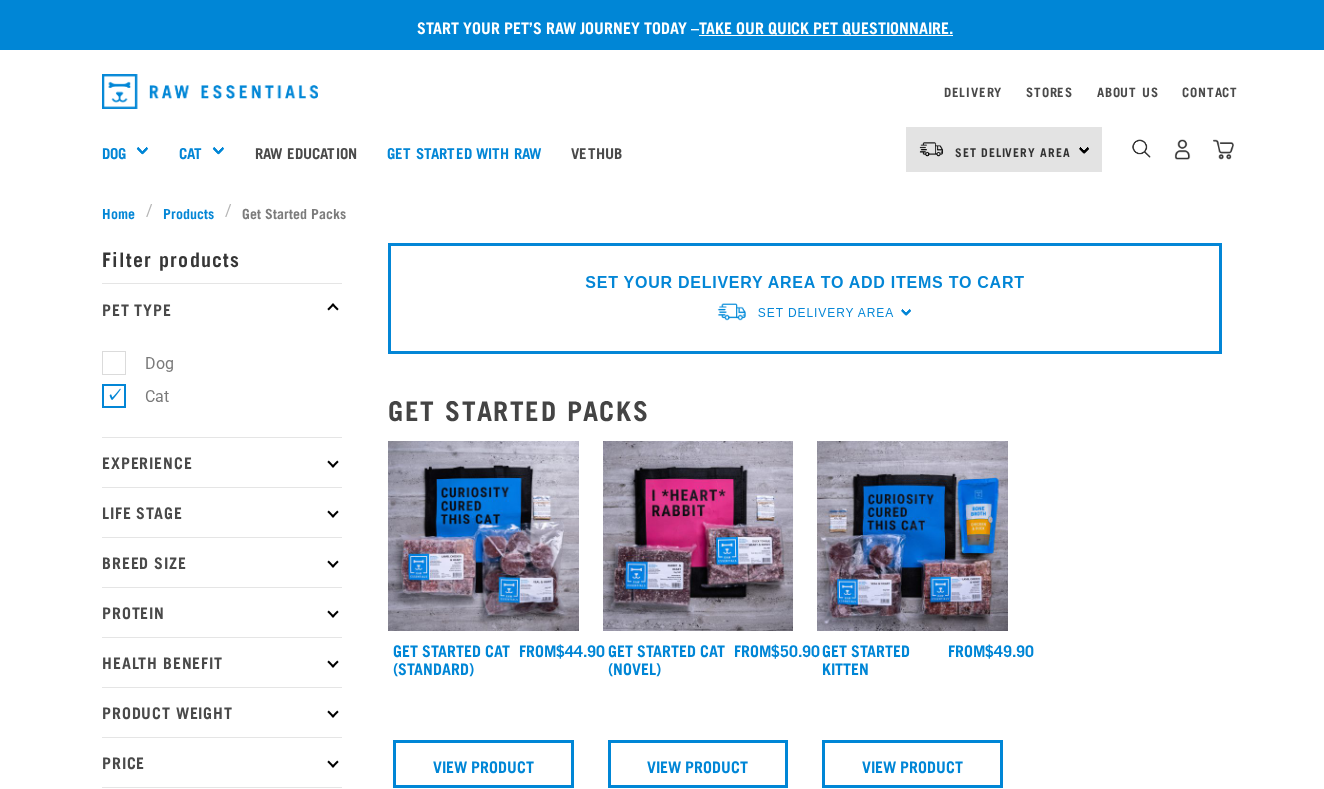 scroll, scrollTop: 0, scrollLeft: 0, axis: both 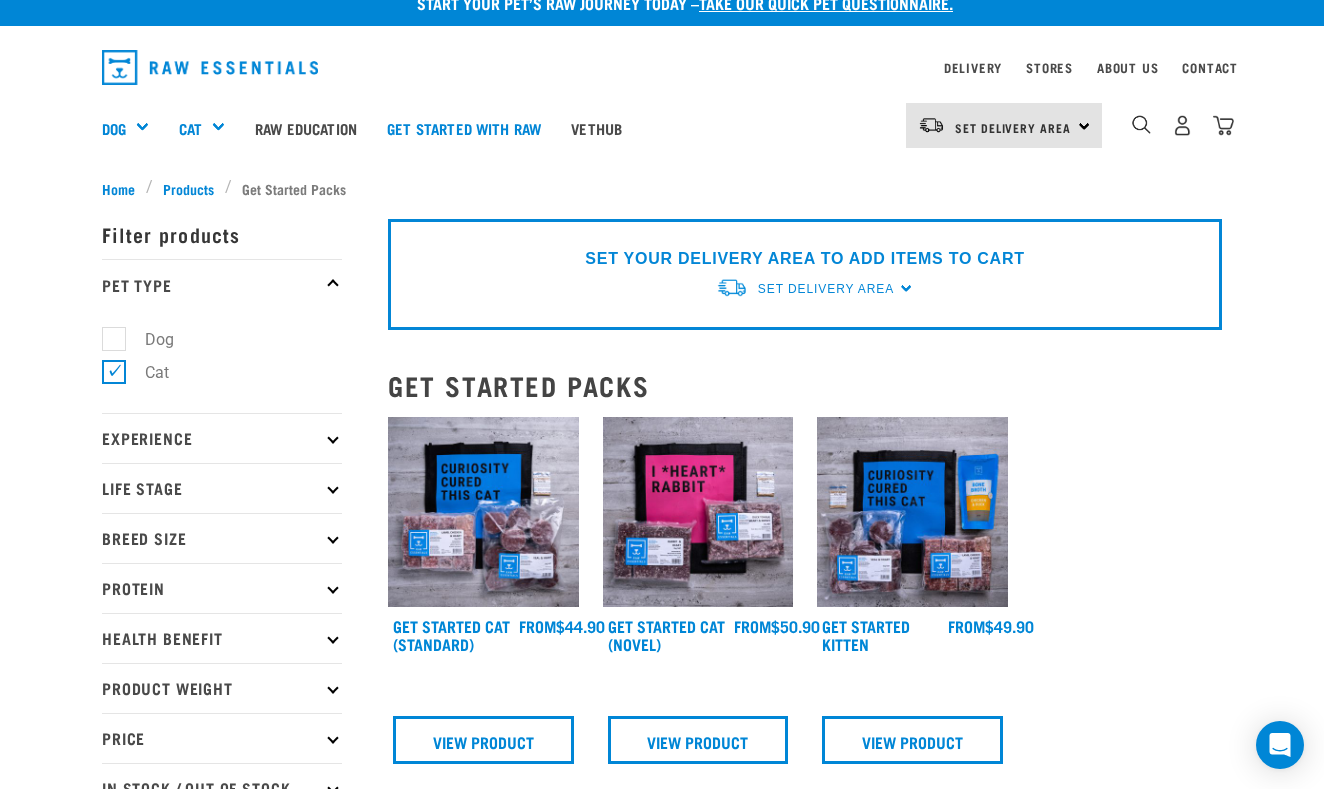 click on "Dog" at bounding box center (147, 339) 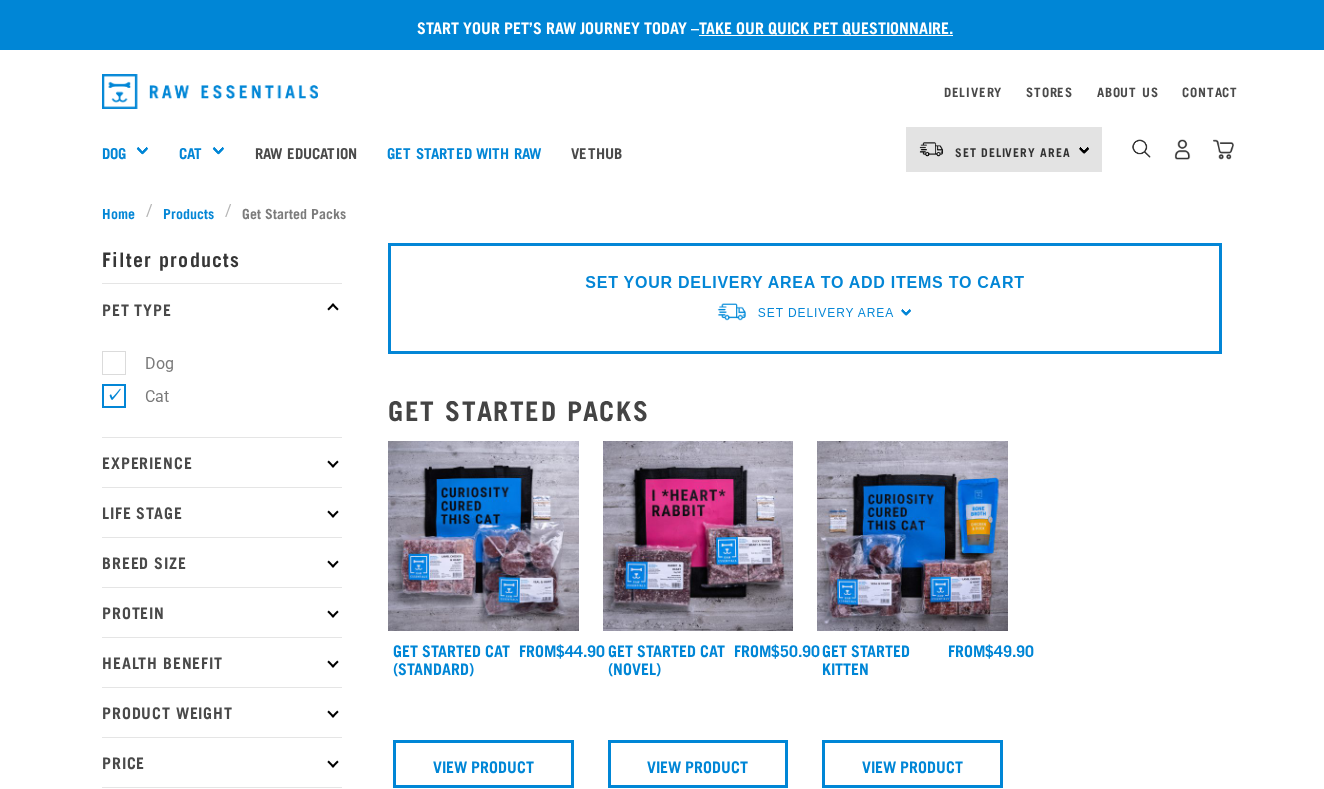 scroll, scrollTop: 0, scrollLeft: 0, axis: both 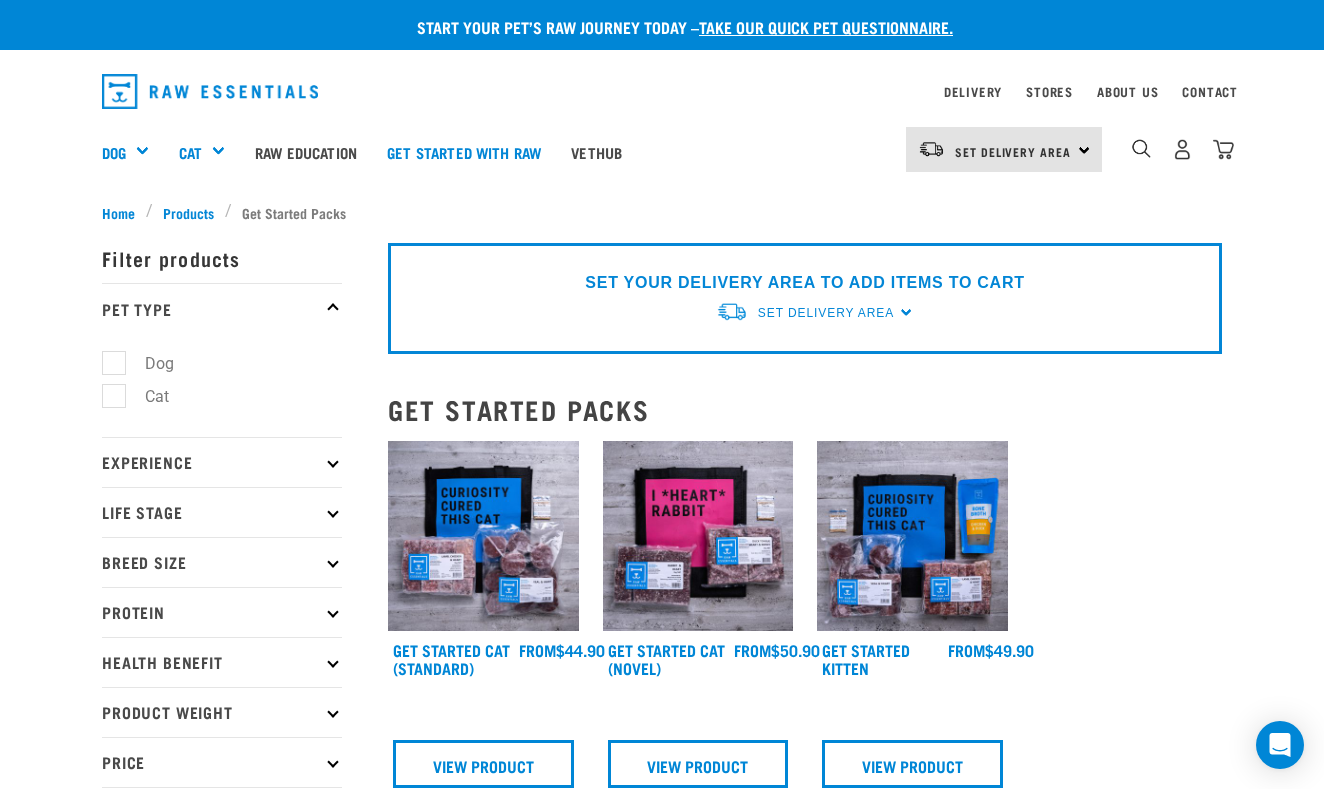 click on "Dog" at bounding box center (147, 363) 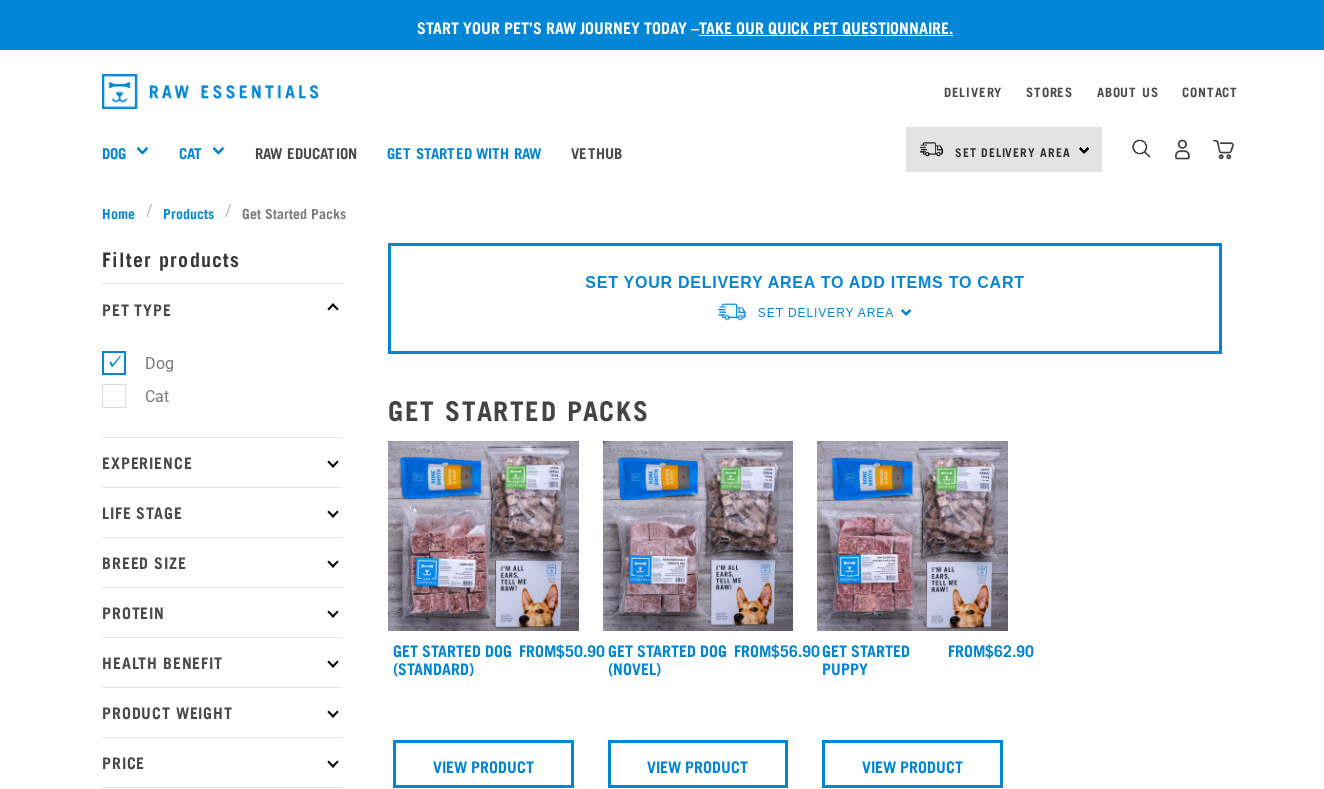 scroll, scrollTop: 0, scrollLeft: 0, axis: both 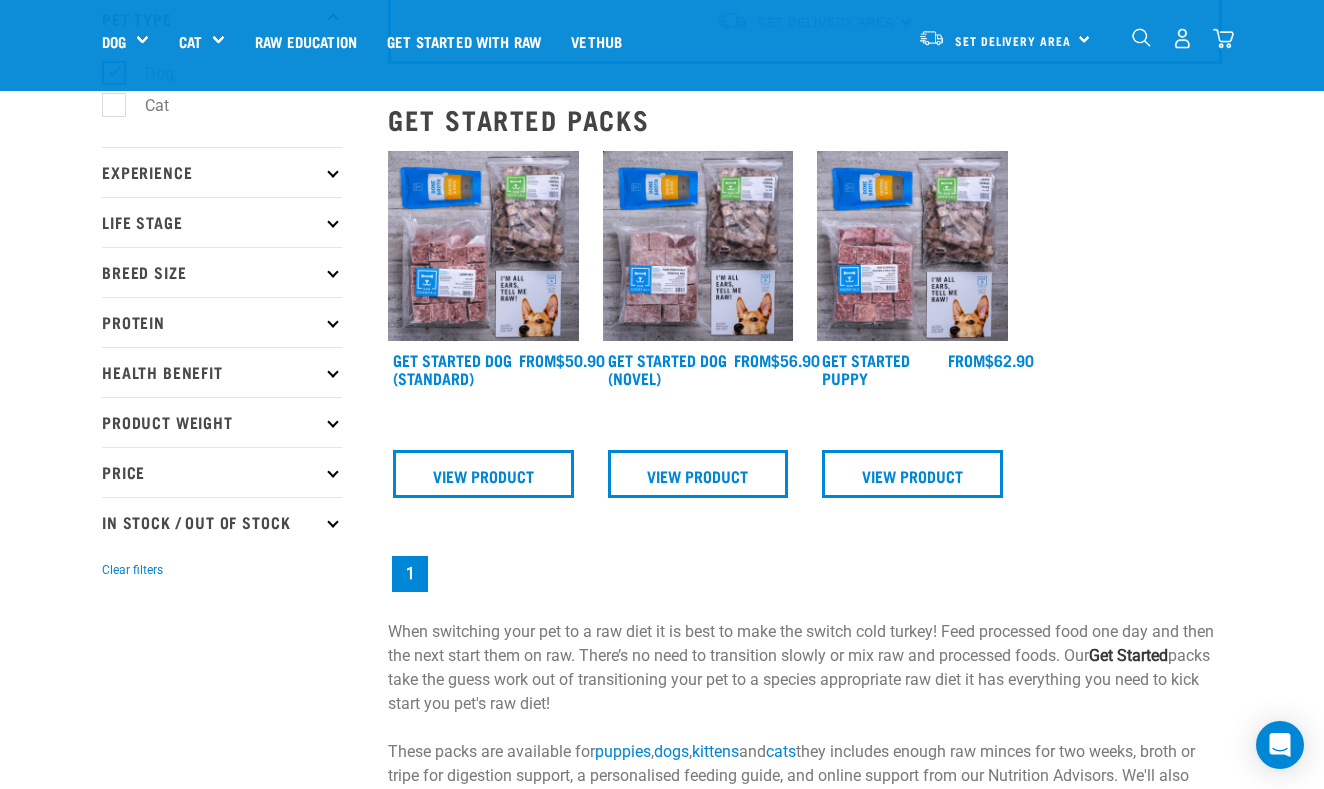 click at bounding box center [332, 271] 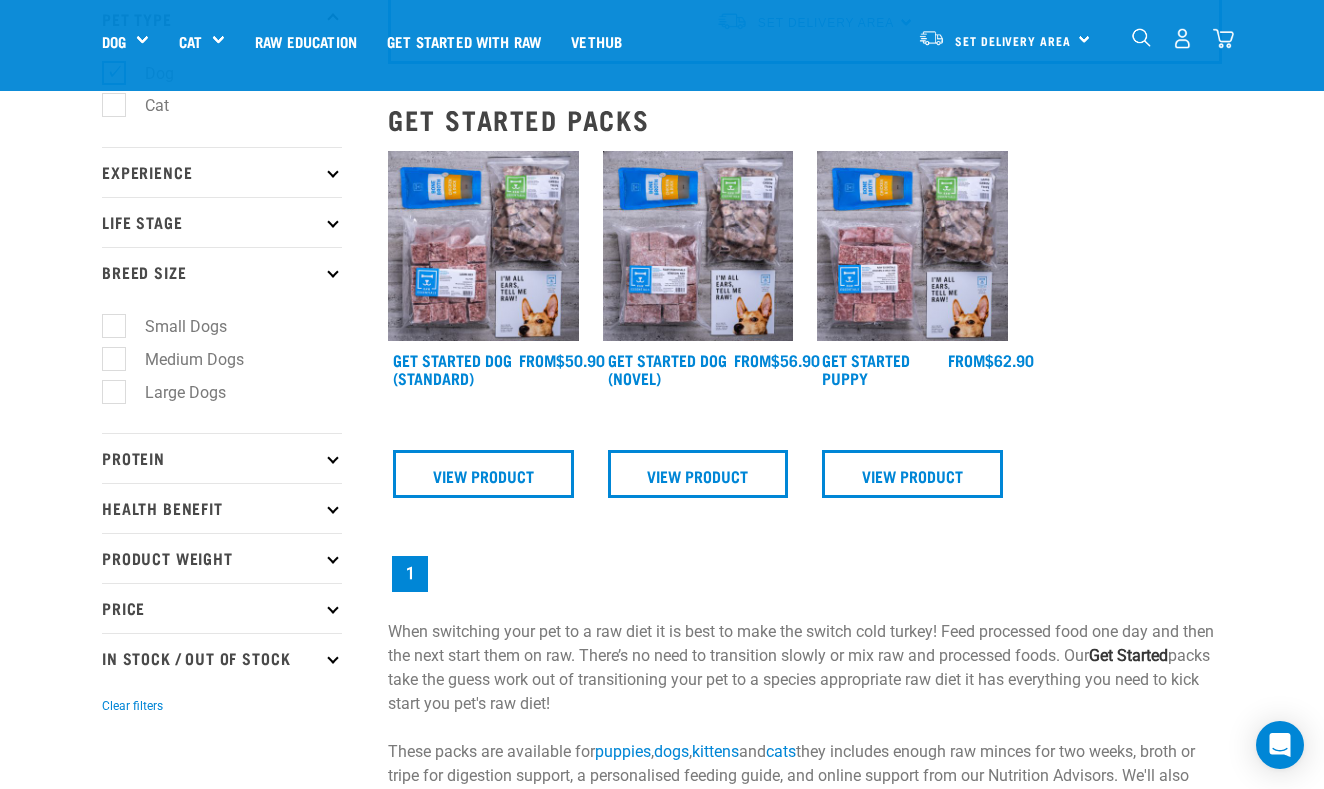 click on "Small Dogs" at bounding box center [174, 326] 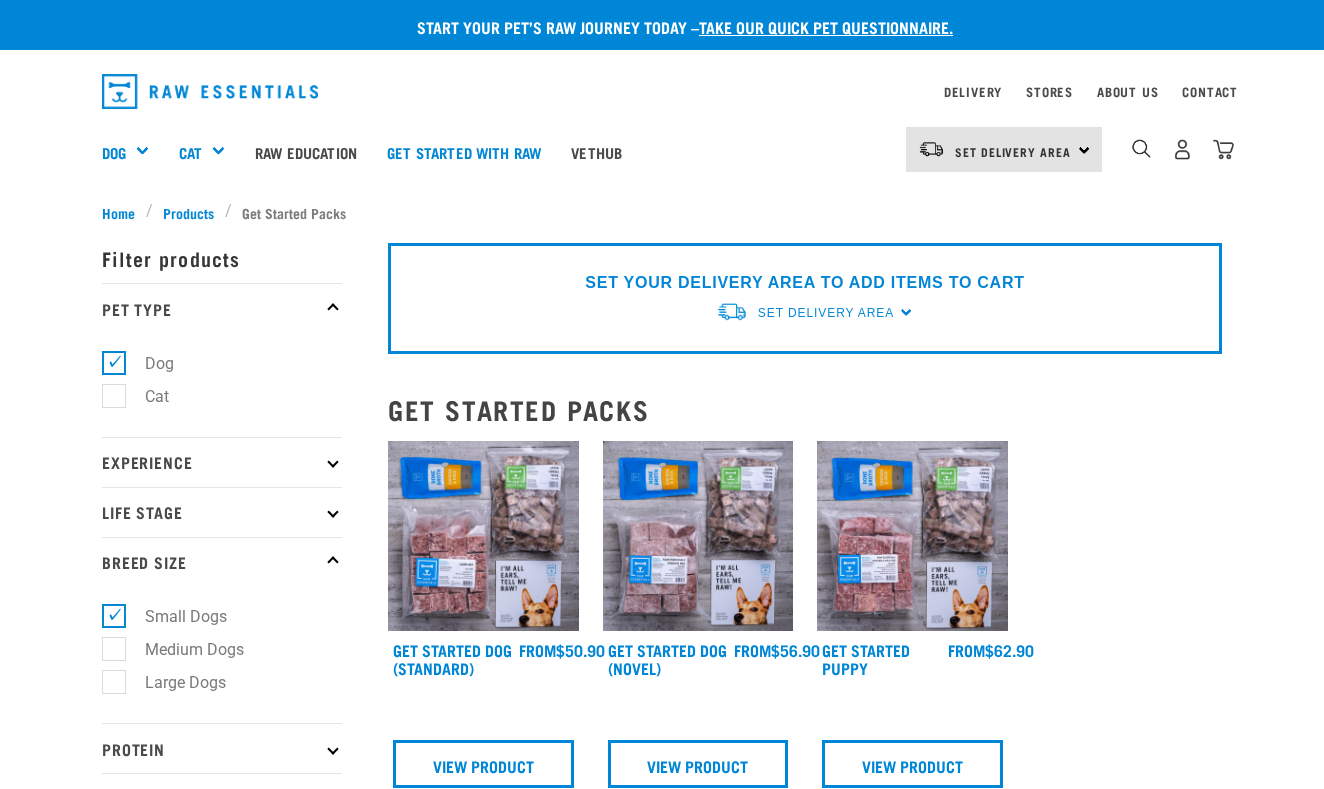 scroll, scrollTop: 0, scrollLeft: 0, axis: both 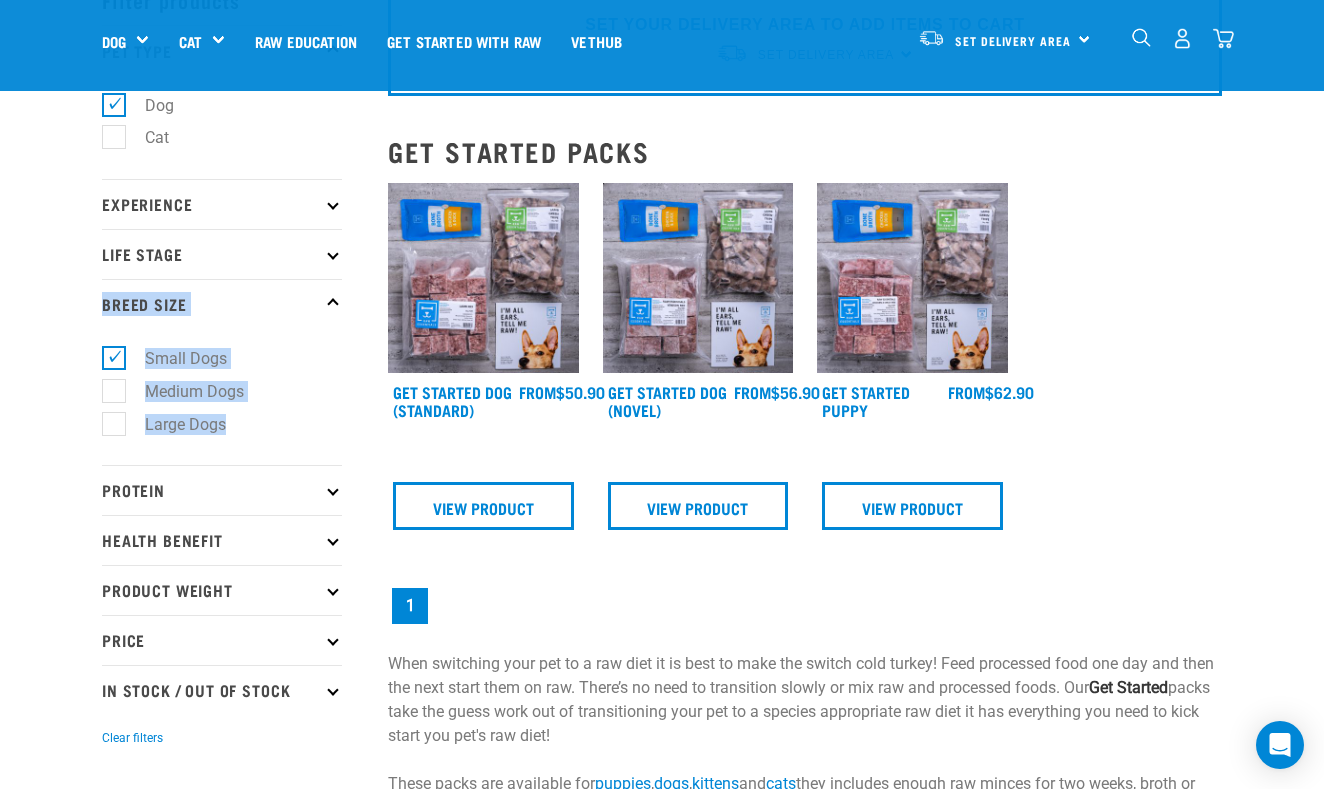 drag, startPoint x: 362, startPoint y: 452, endPoint x: 333, endPoint y: 262, distance: 192.20041 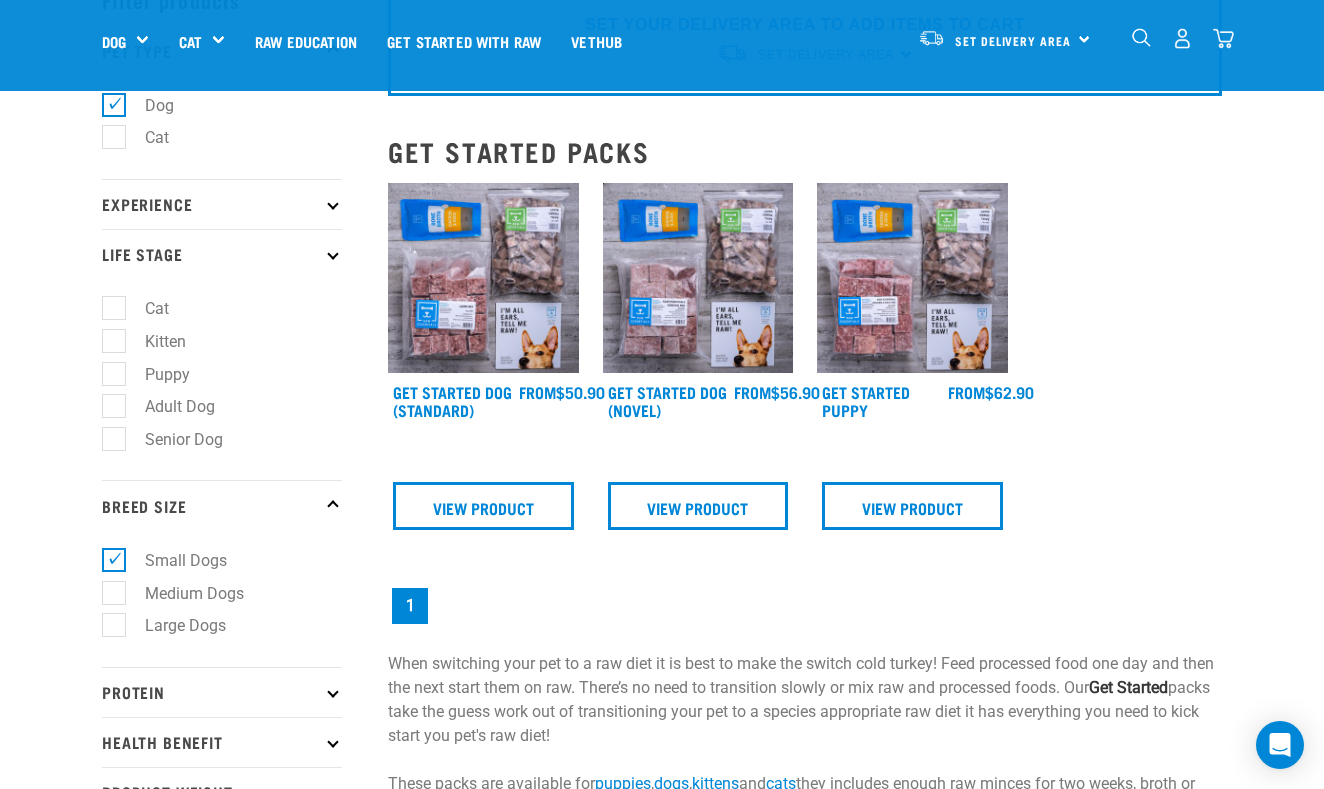 click on "Adult Dog" at bounding box center (168, 406) 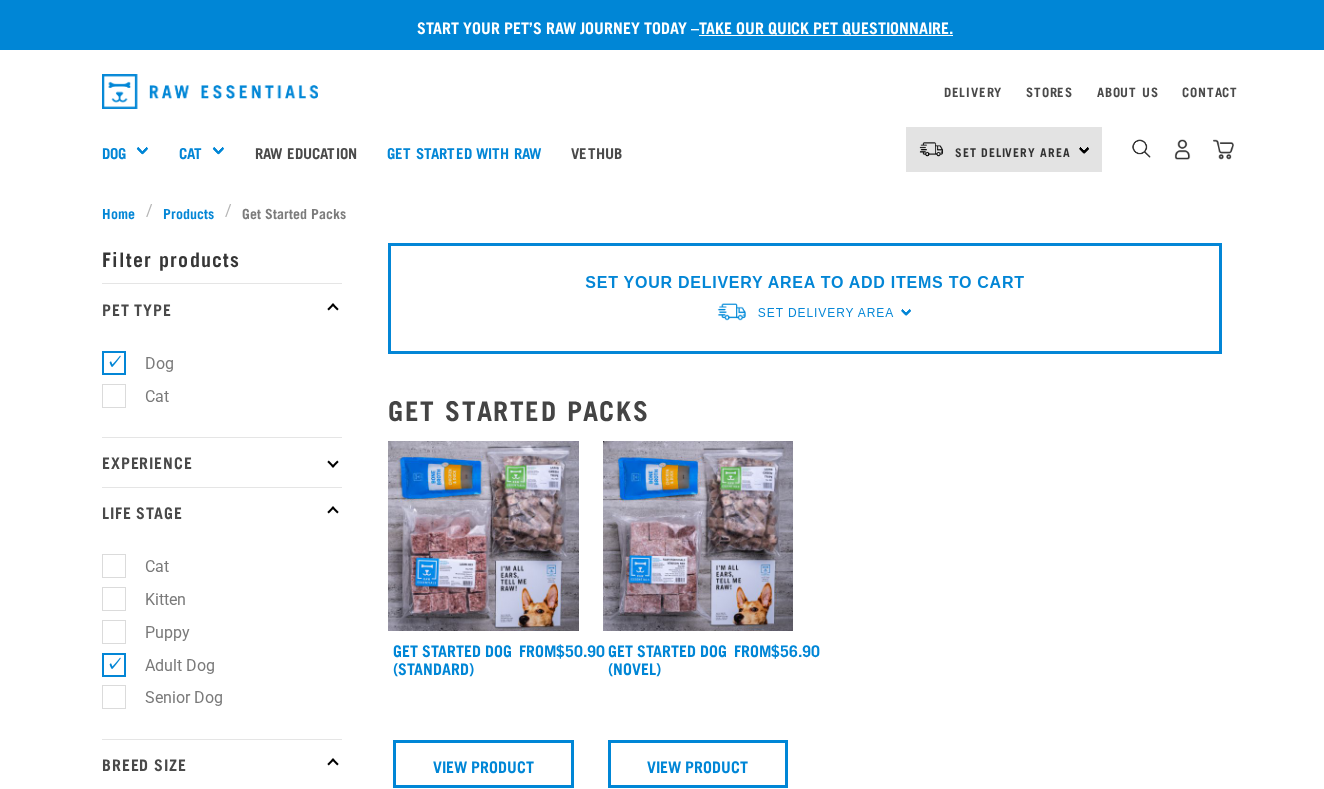scroll, scrollTop: 0, scrollLeft: 0, axis: both 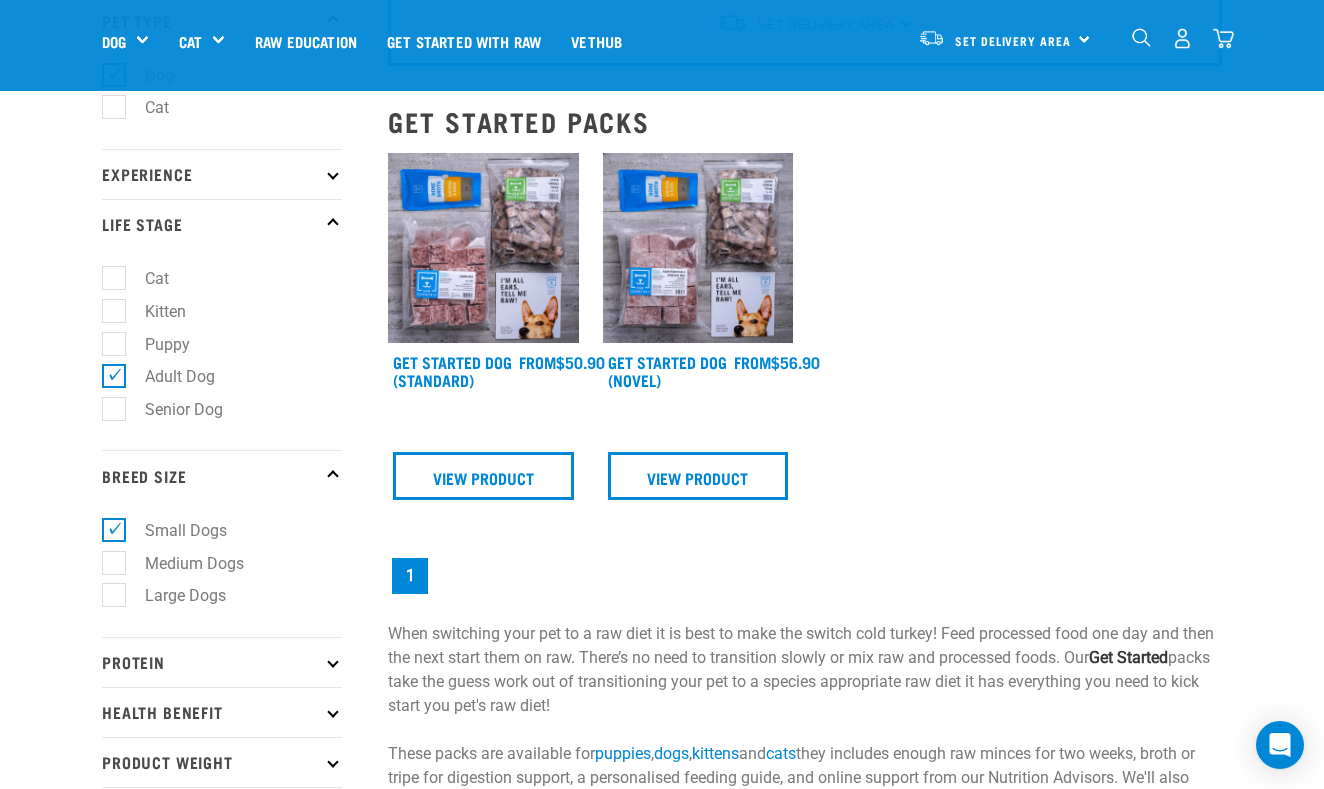 click at bounding box center (332, 173) 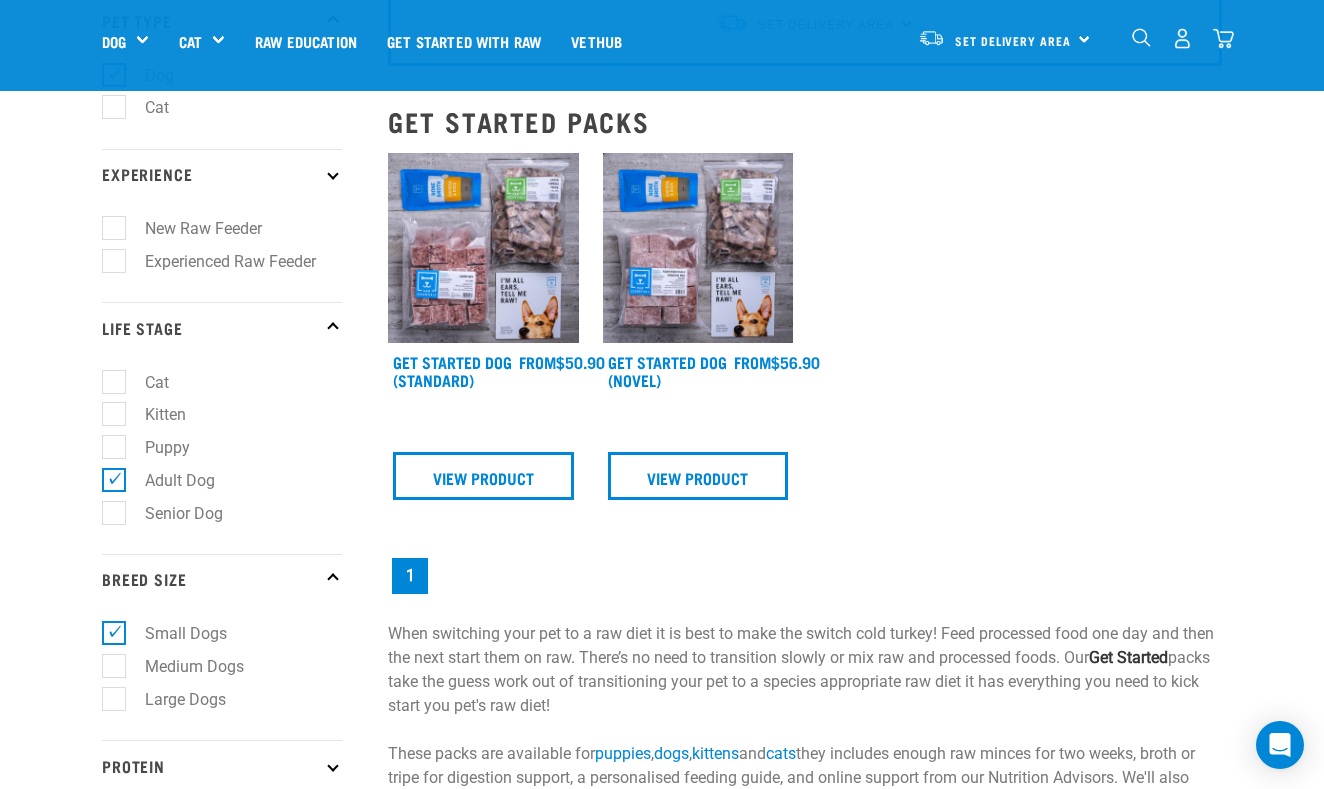 click on "New Raw Feeder" at bounding box center [191, 228] 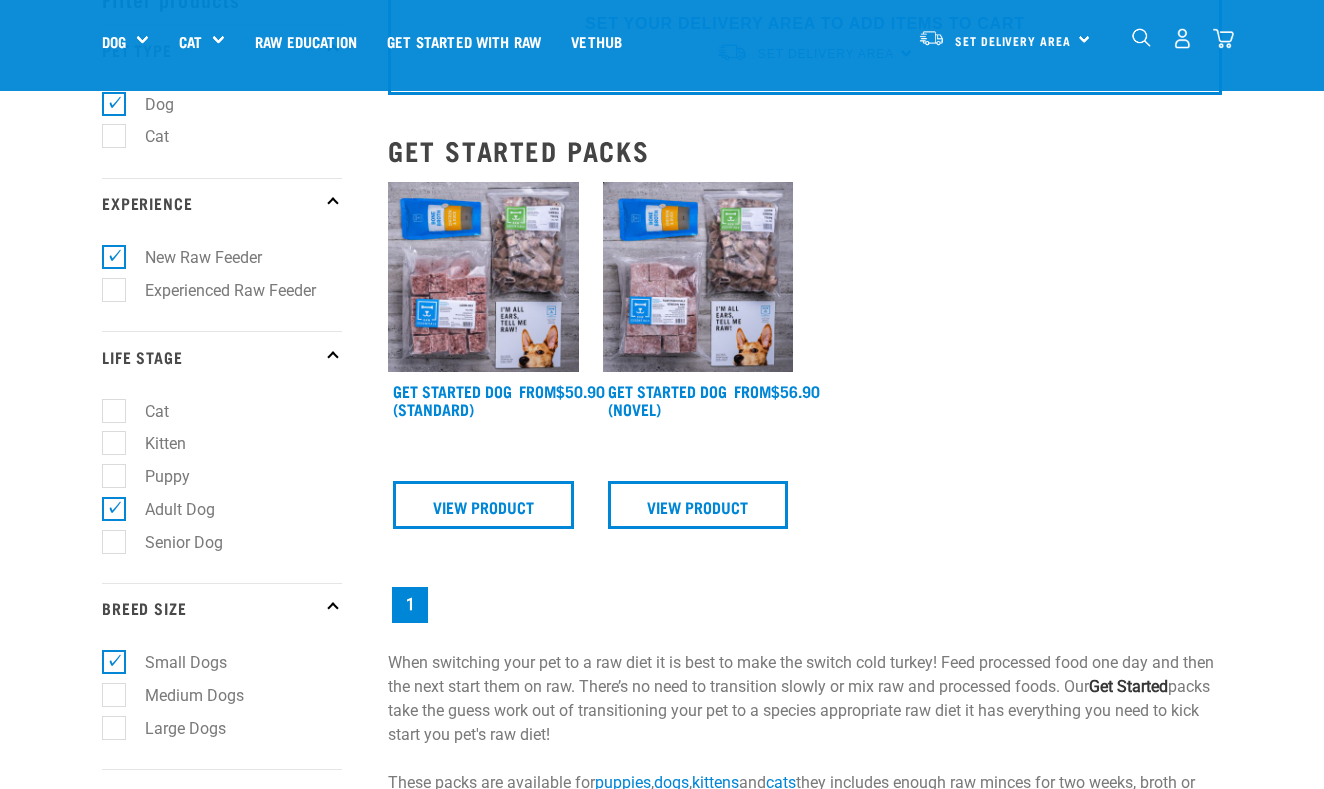 scroll, scrollTop: 0, scrollLeft: 0, axis: both 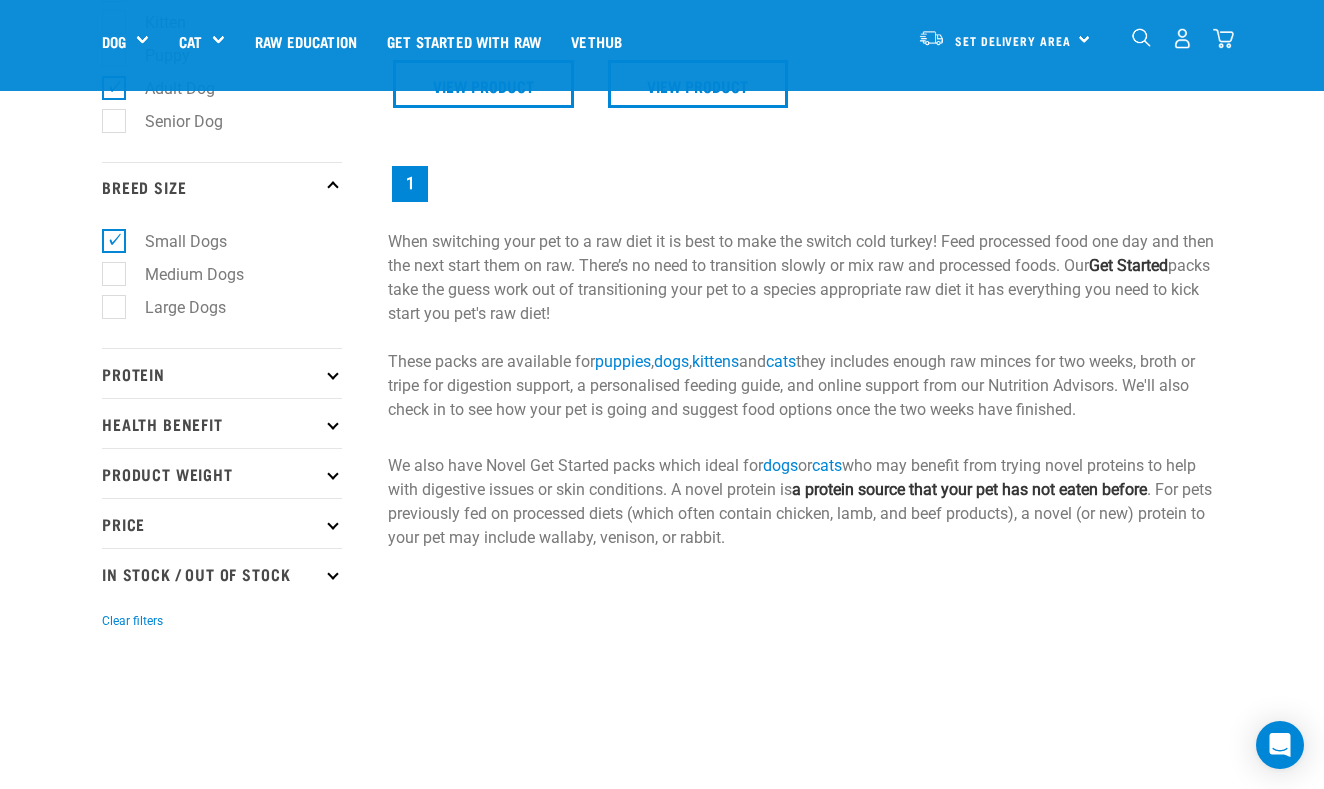click at bounding box center (332, 373) 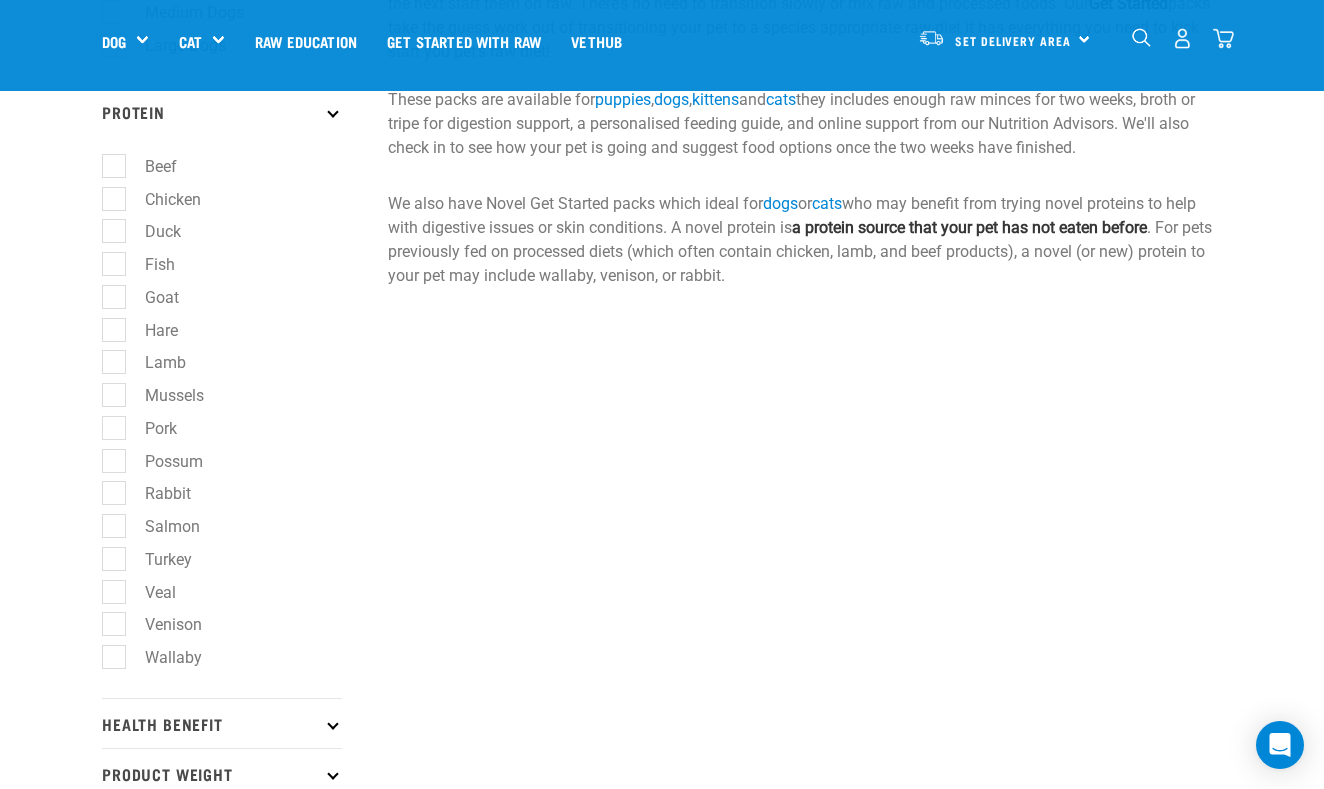 scroll, scrollTop: 805, scrollLeft: 0, axis: vertical 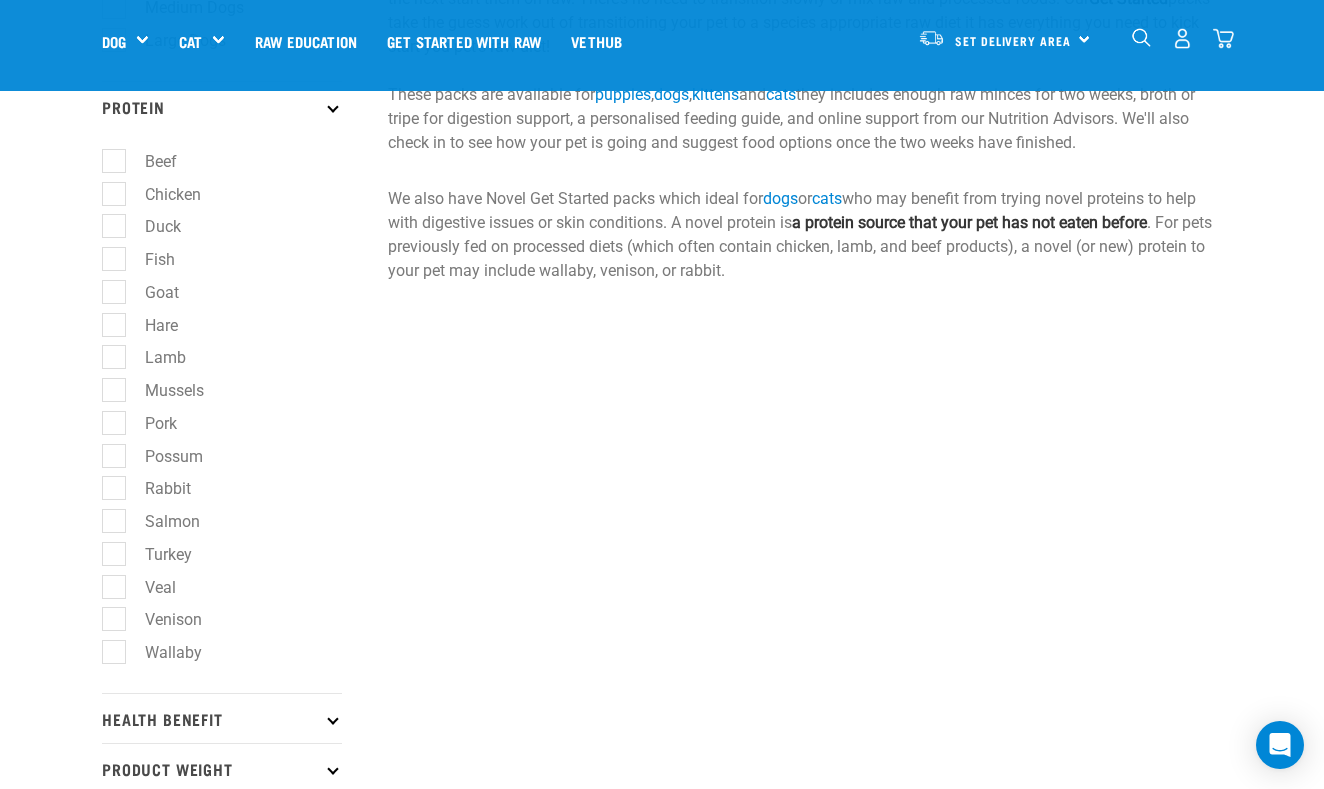 click on "Venison" at bounding box center [161, 619] 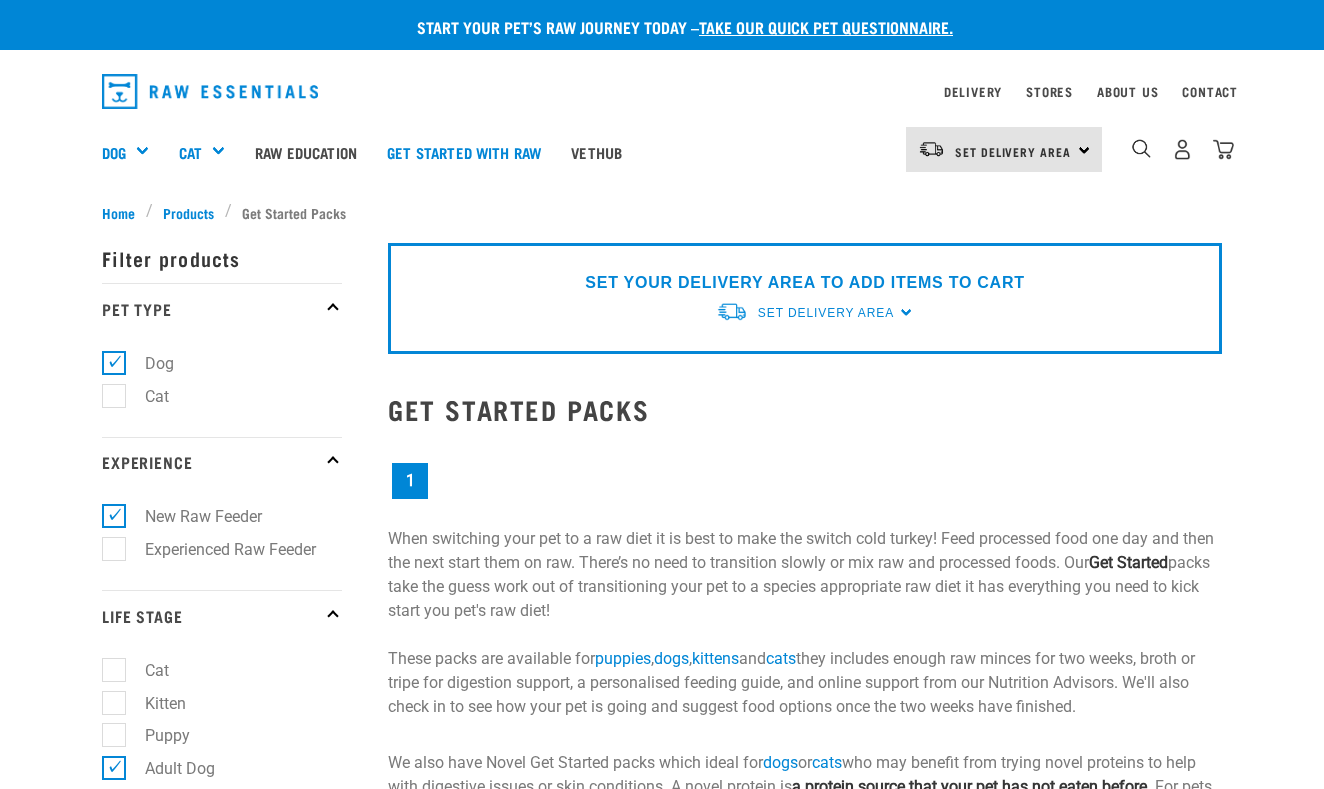 scroll, scrollTop: 0, scrollLeft: 0, axis: both 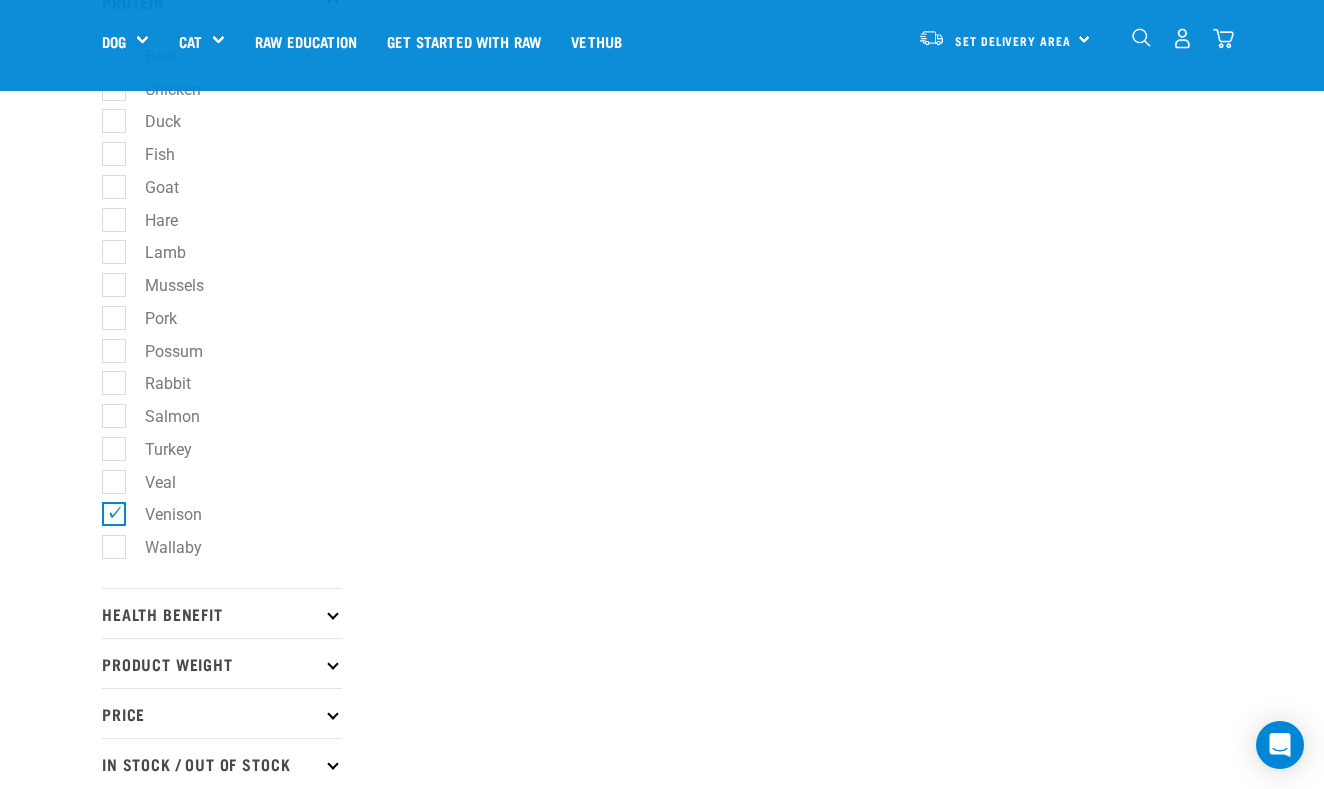 click on "Turkey" at bounding box center (156, 449) 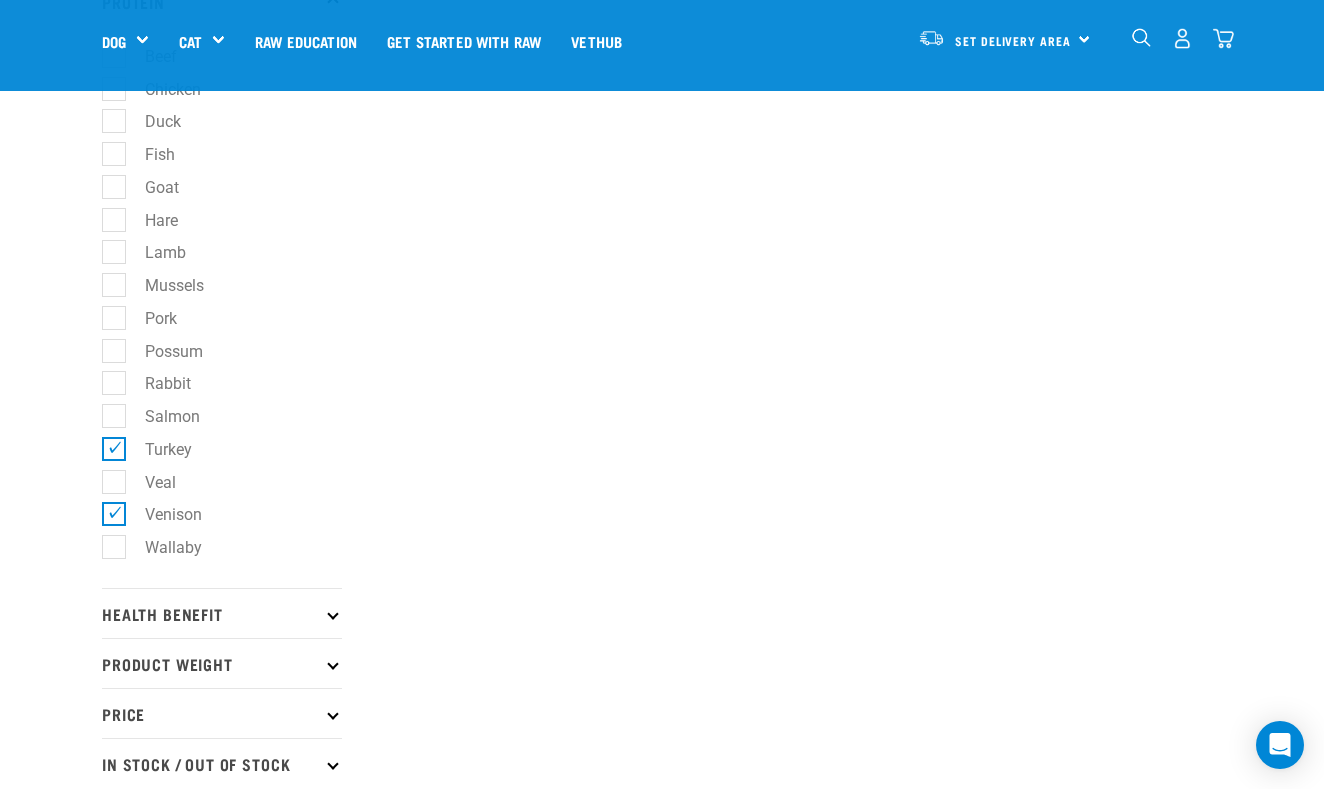 click on "Salmon" at bounding box center (160, 416) 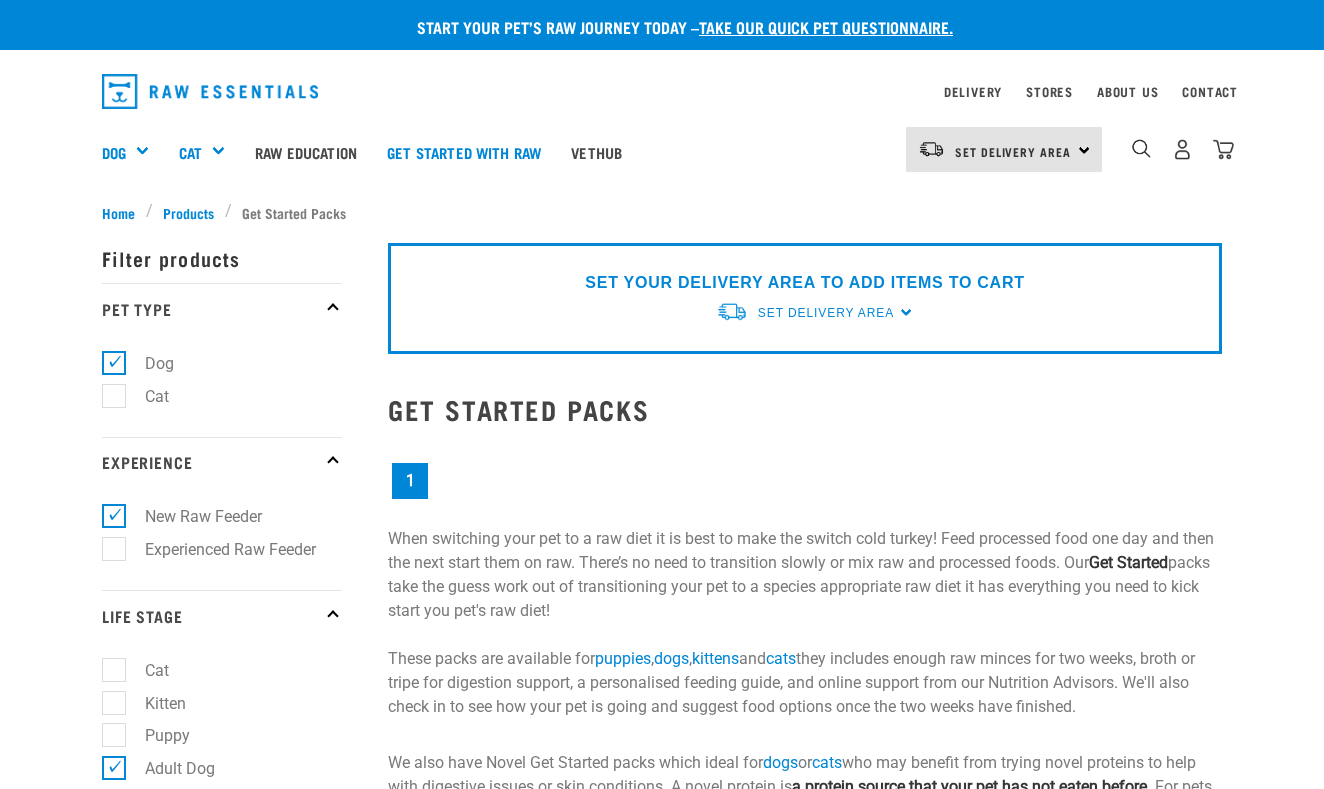 scroll, scrollTop: 0, scrollLeft: 0, axis: both 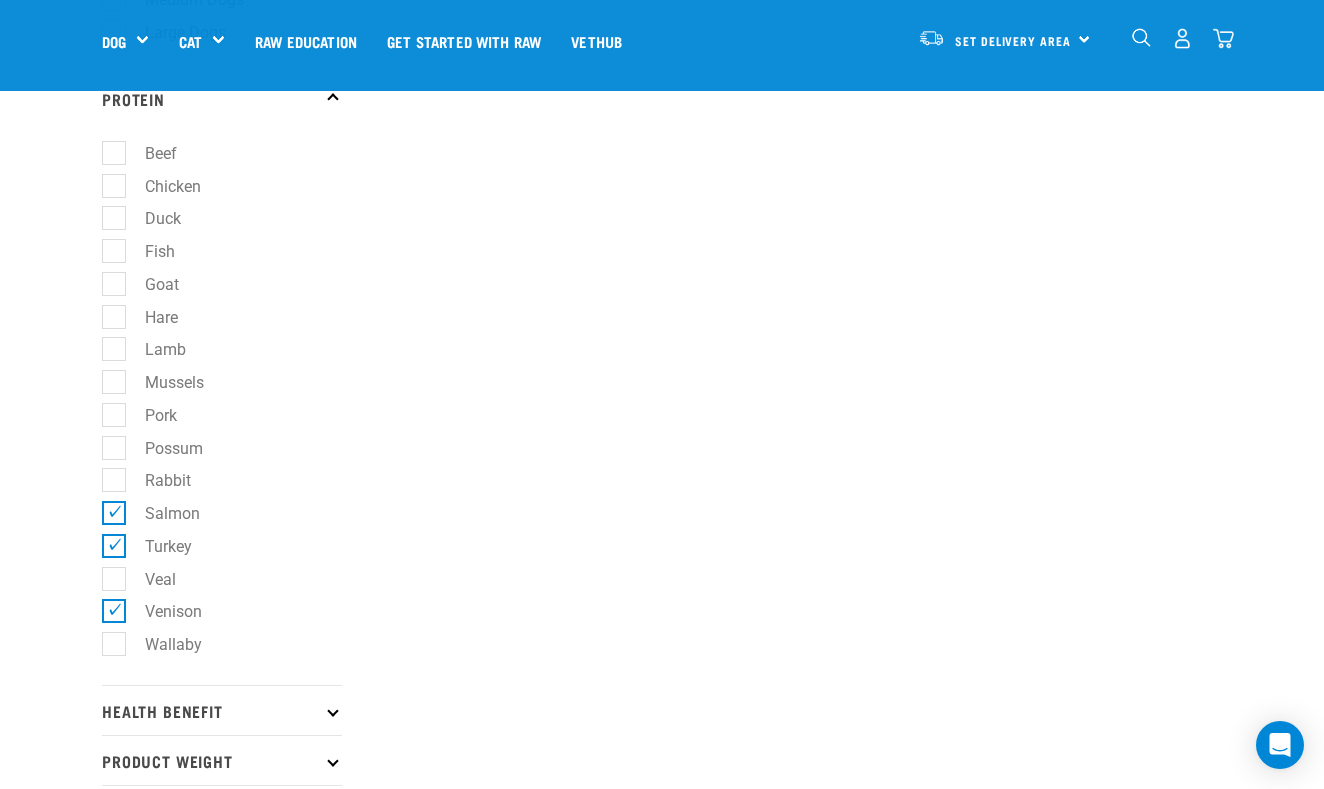 click on "Fish" at bounding box center (148, 251) 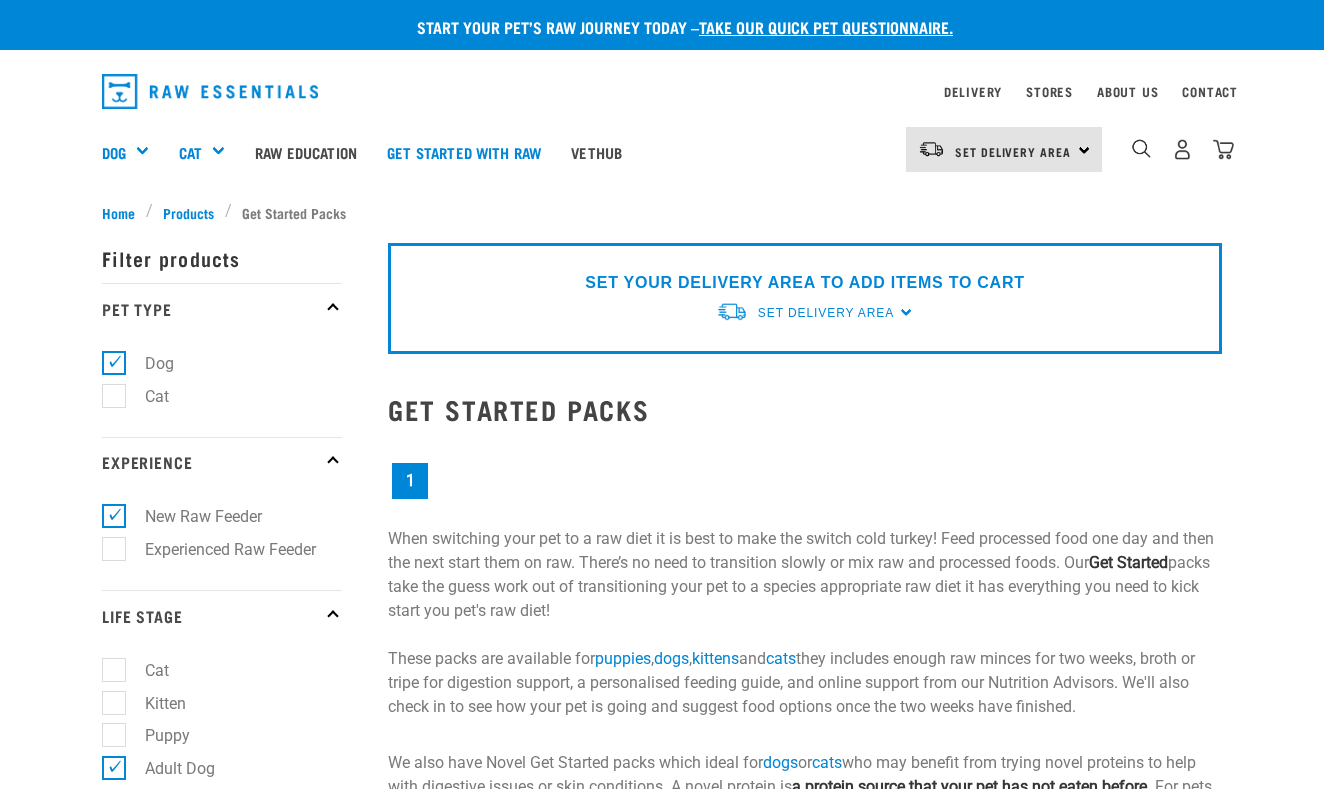 scroll, scrollTop: 0, scrollLeft: 0, axis: both 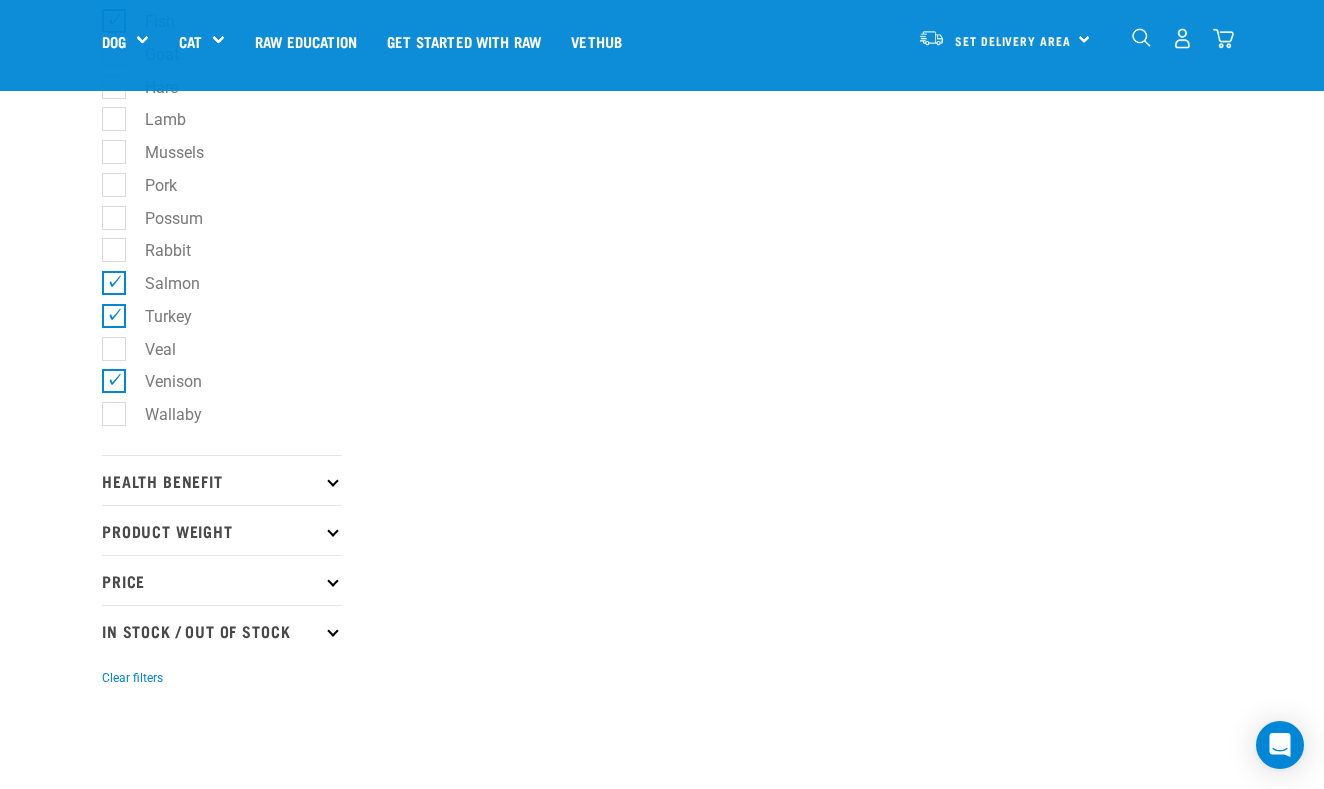 click at bounding box center [332, 480] 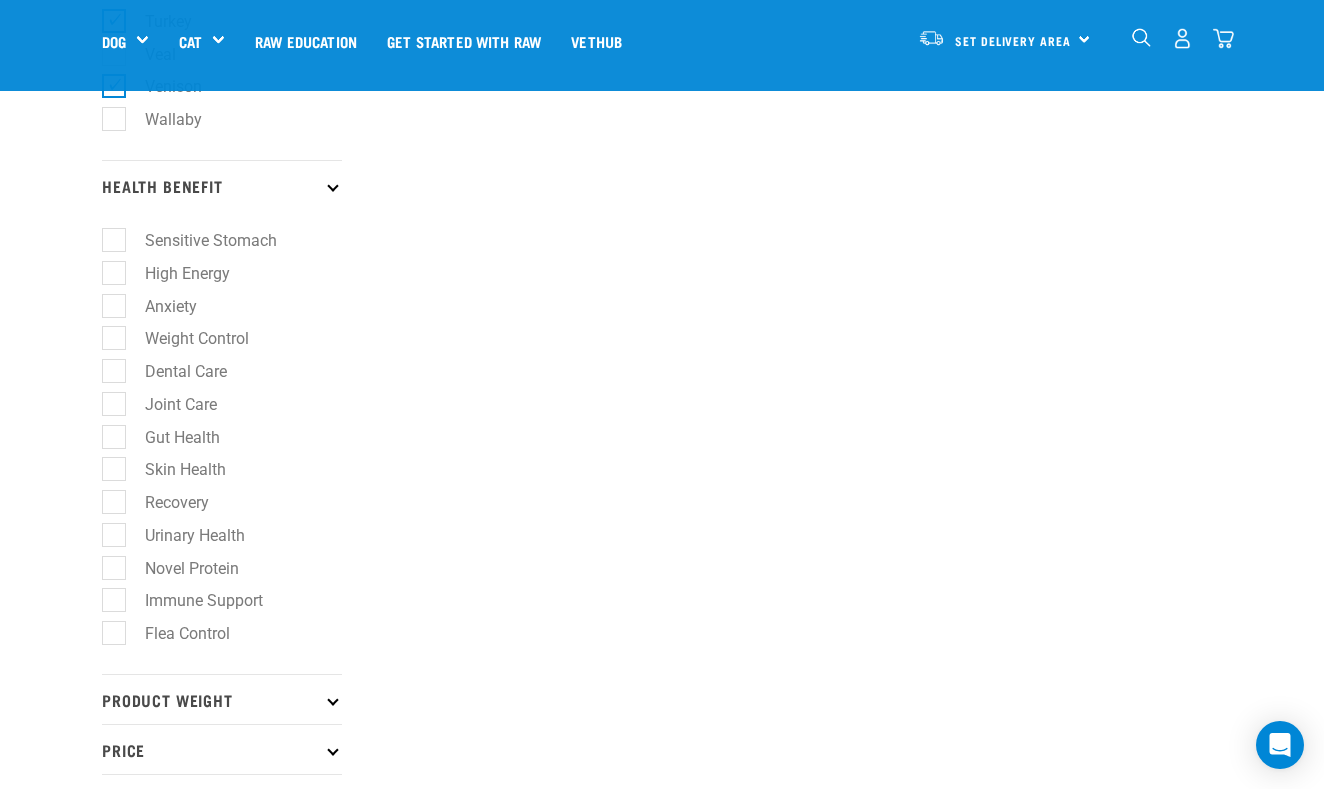 scroll, scrollTop: 1342, scrollLeft: 0, axis: vertical 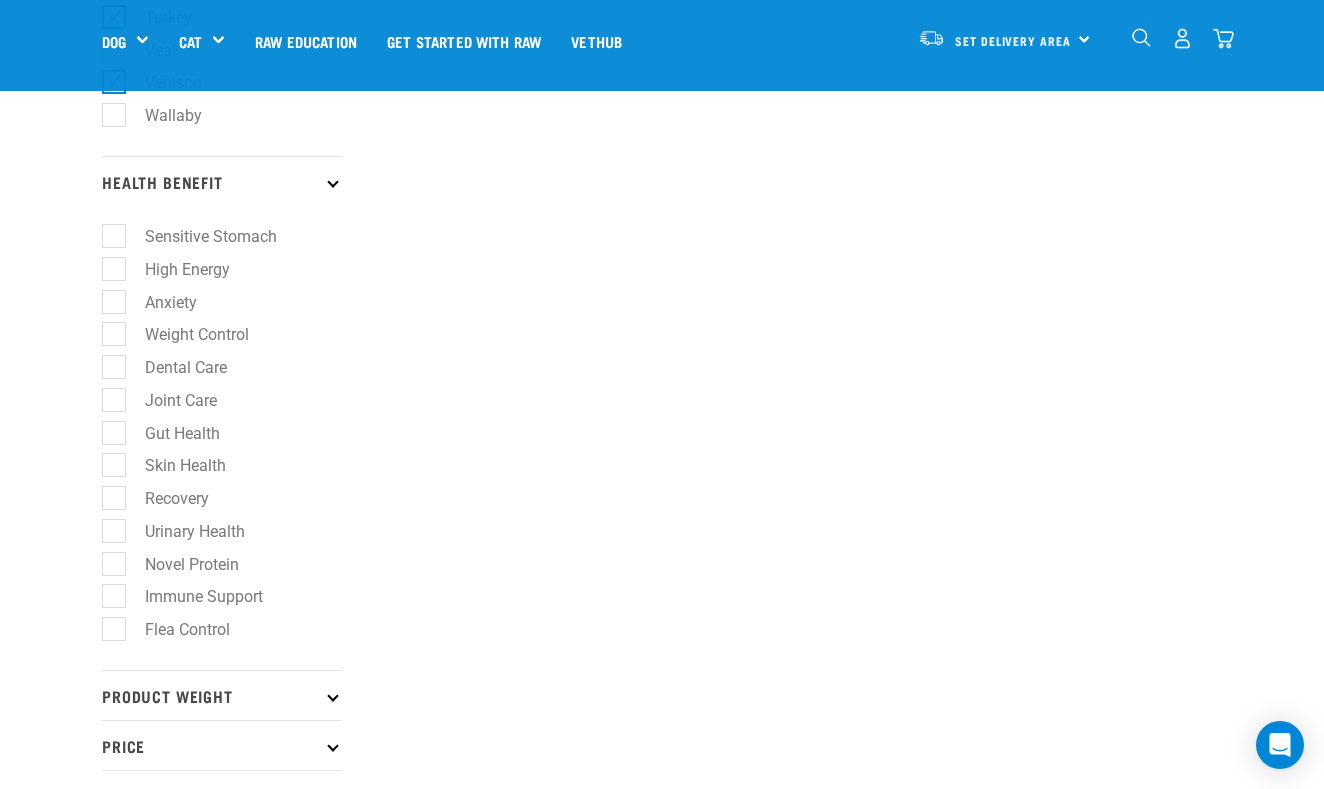 click on "Sensitive Stomach" at bounding box center [199, 236] 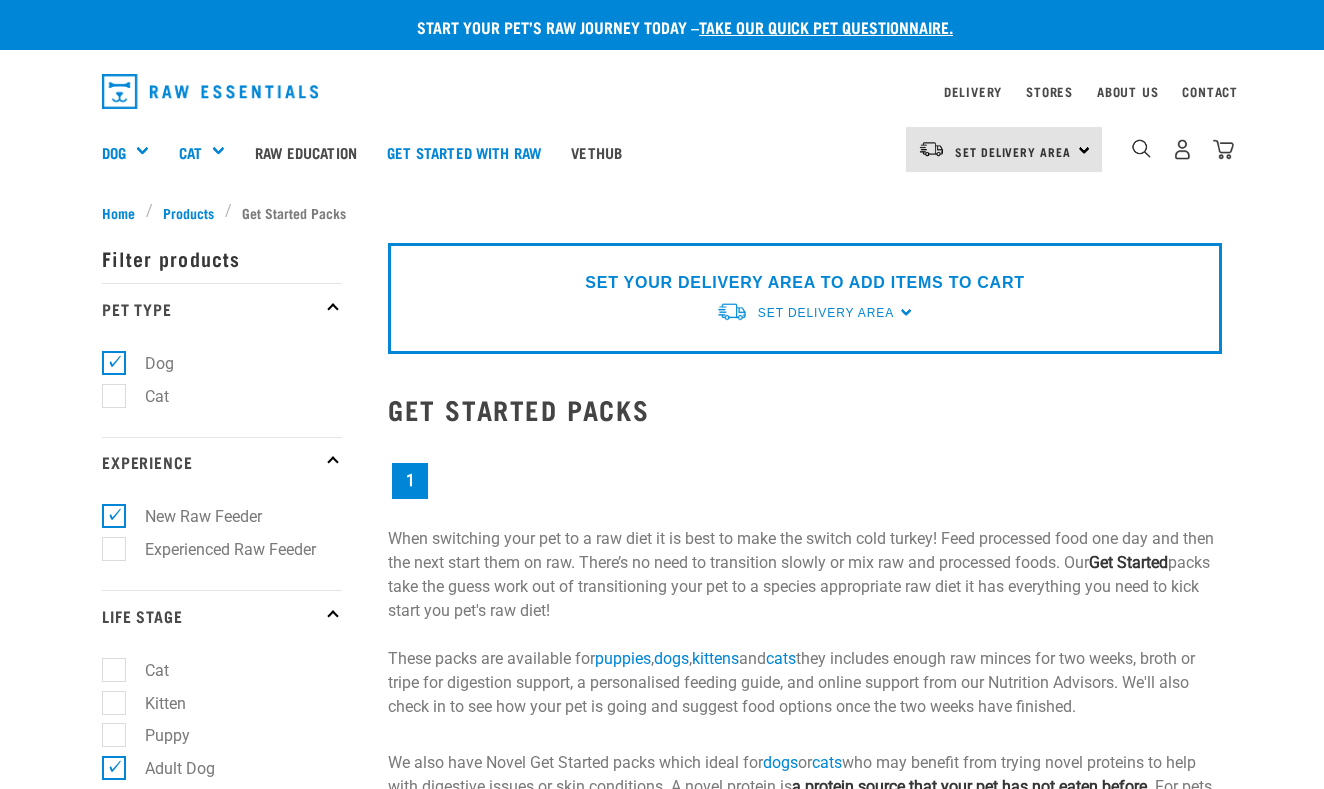 scroll, scrollTop: 0, scrollLeft: 0, axis: both 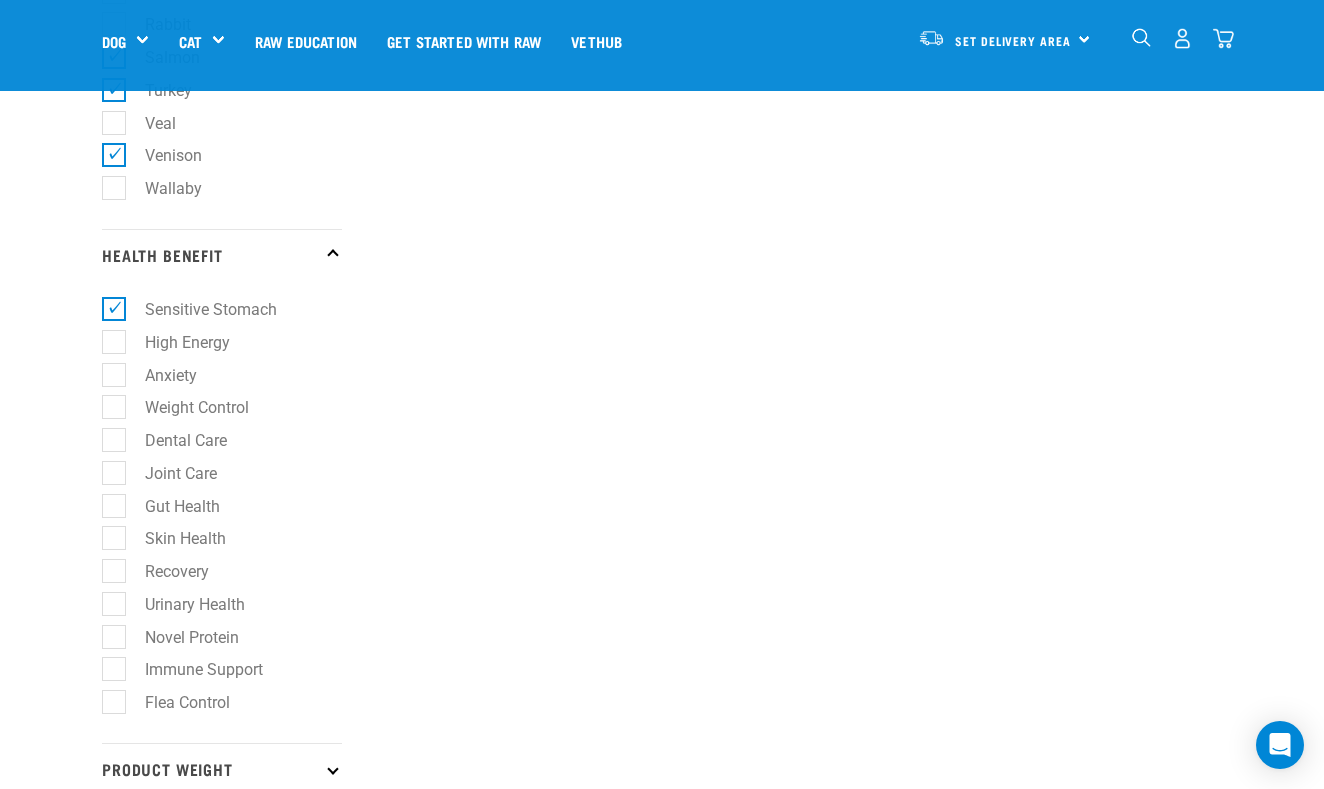 click on "Dental Care" at bounding box center [174, 440] 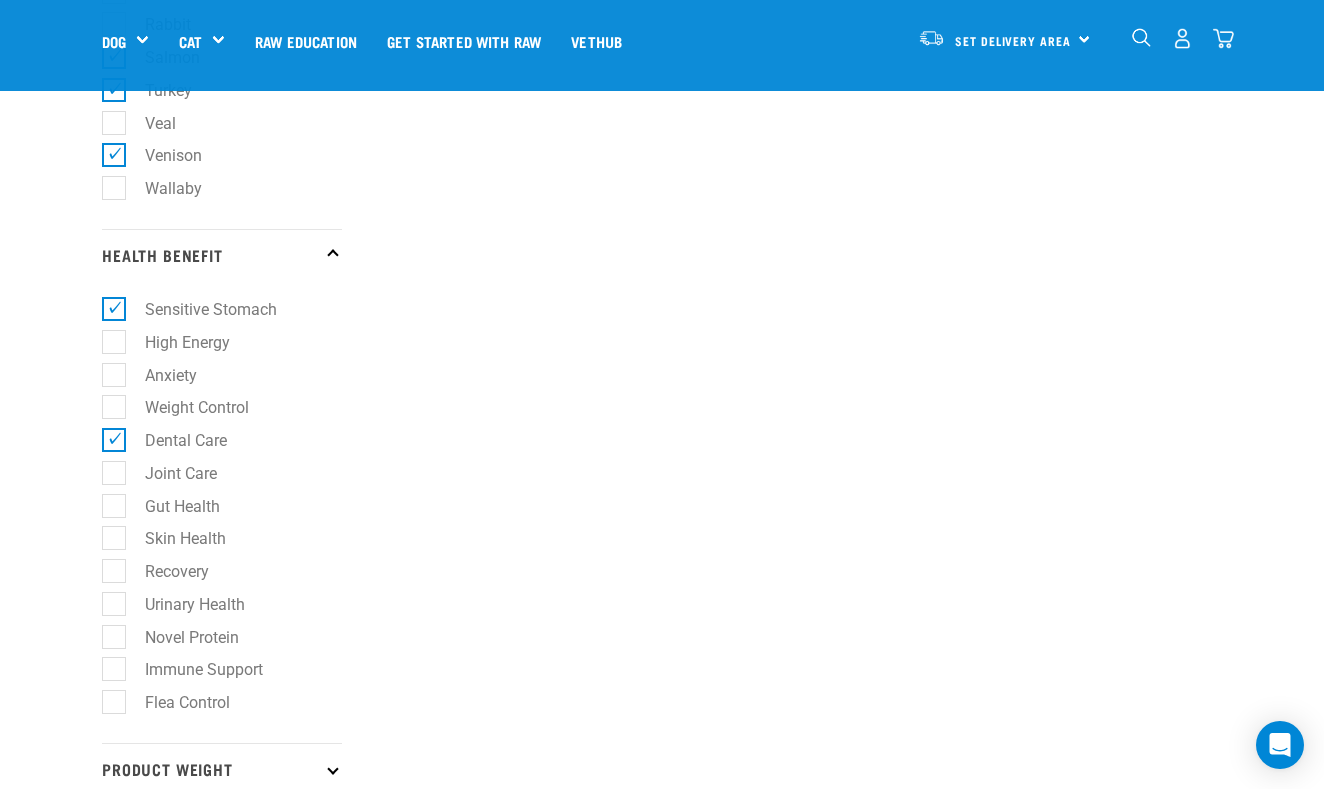 click on "Gut Health" at bounding box center (170, 506) 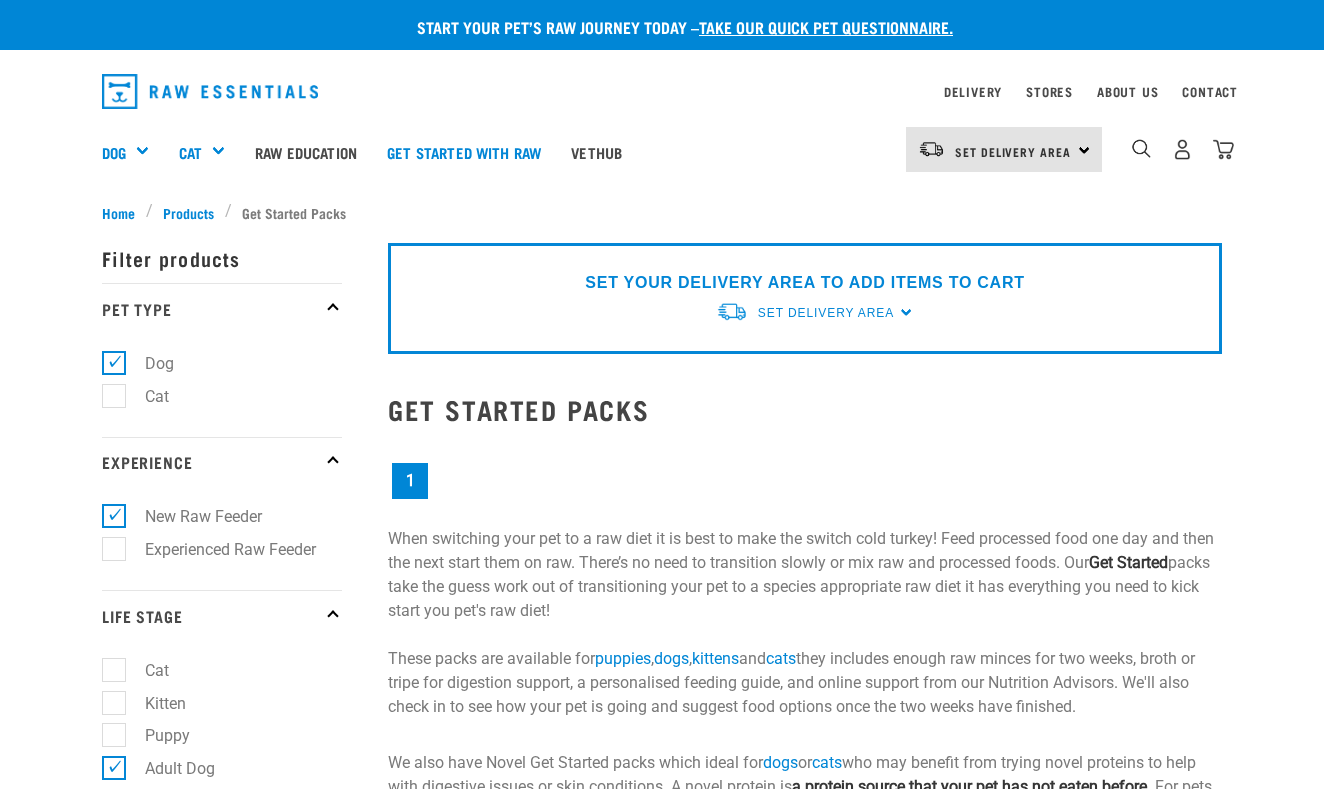 scroll, scrollTop: 0, scrollLeft: 0, axis: both 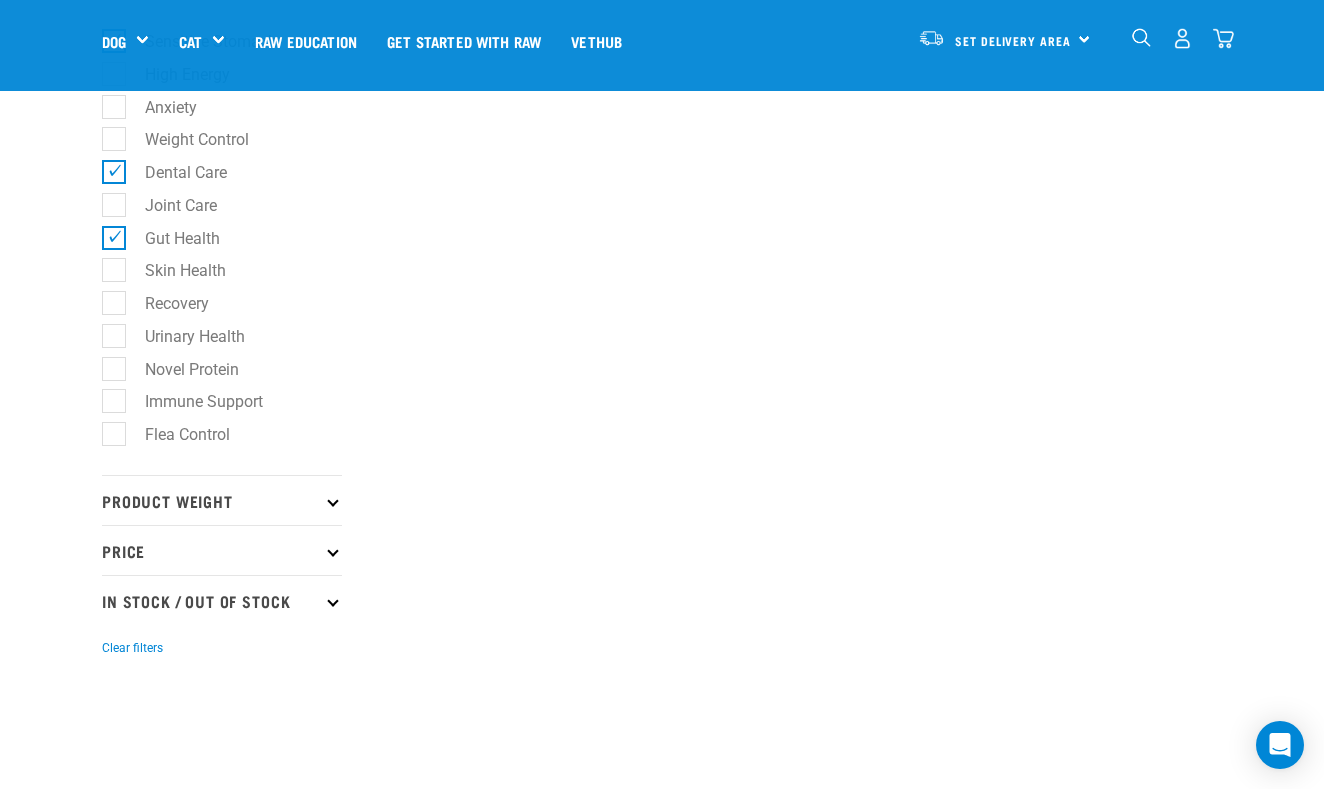 click on "Immune Support" at bounding box center [192, 401] 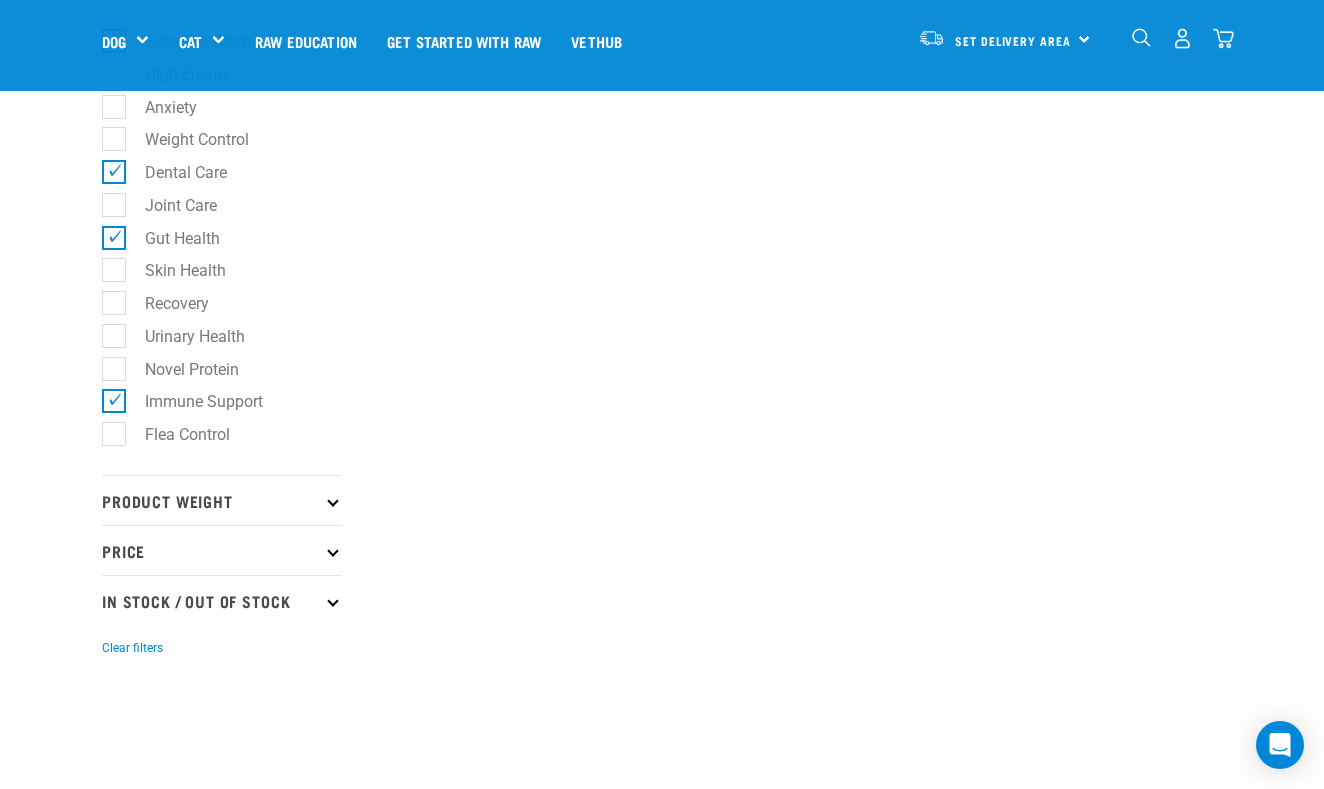 click on "Product Weight" at bounding box center (222, 500) 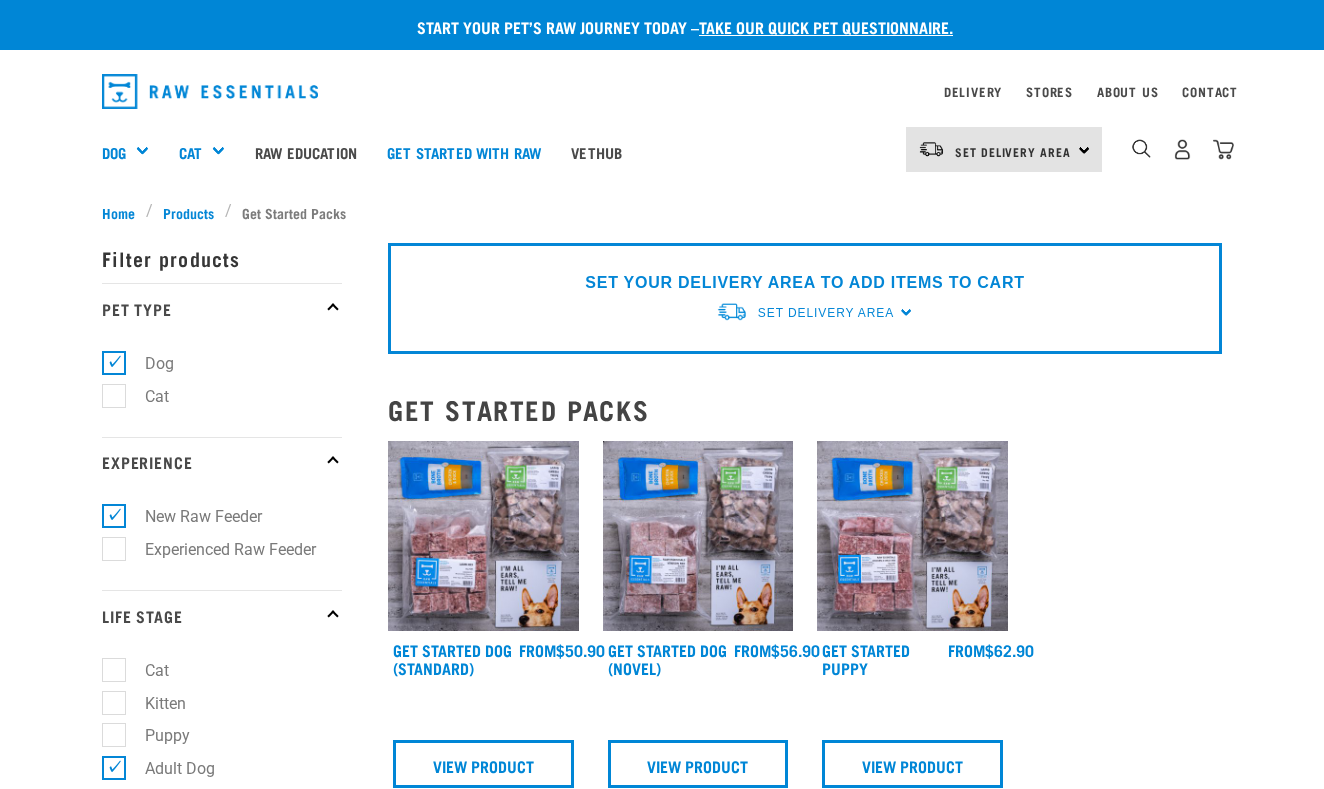 scroll, scrollTop: 0, scrollLeft: 0, axis: both 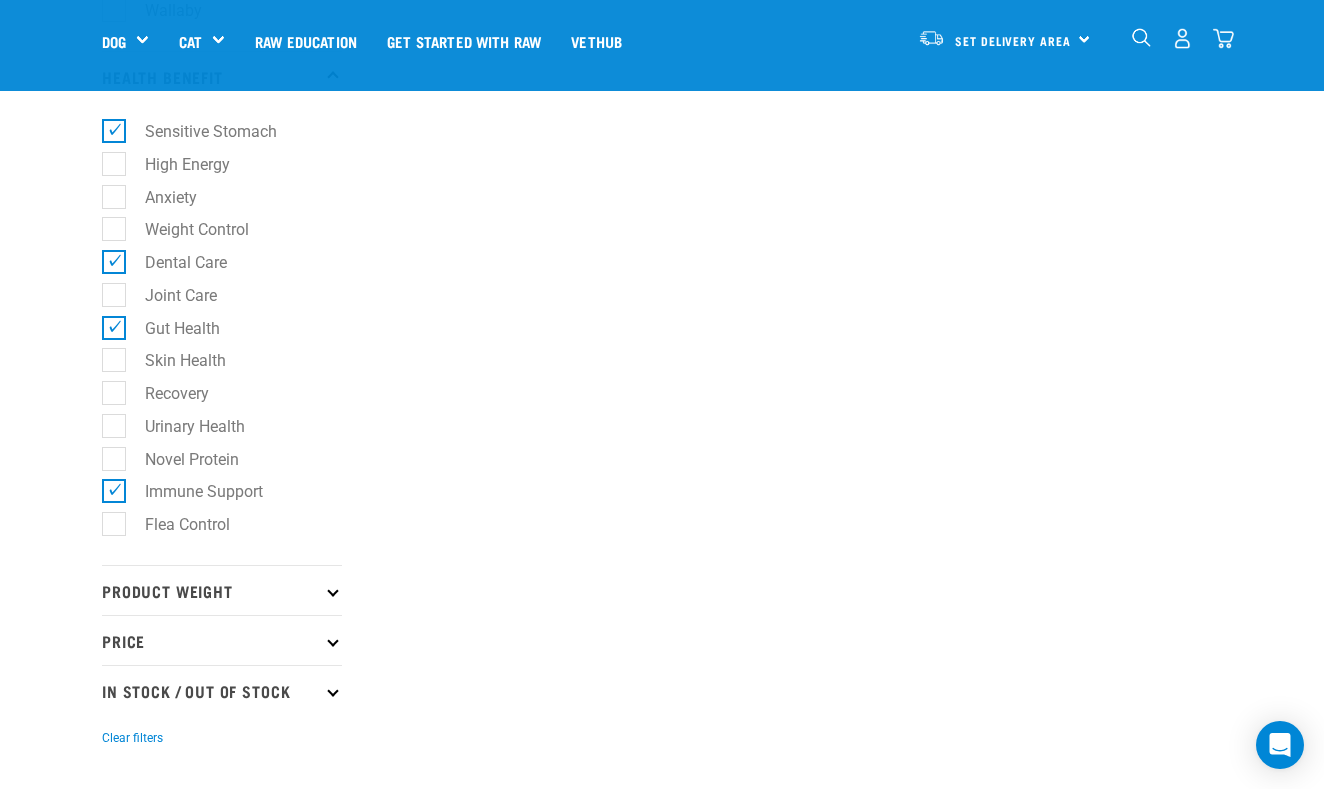 click at bounding box center (332, 590) 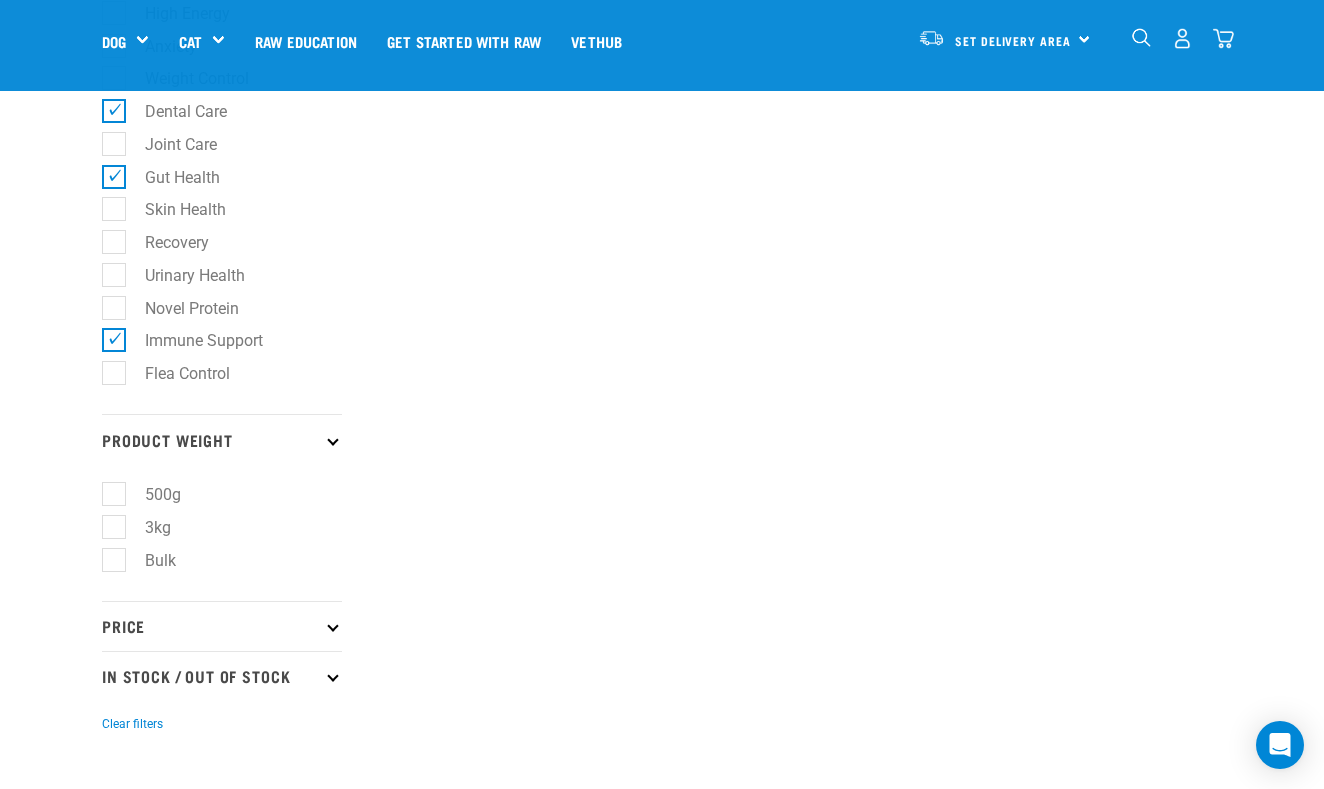 scroll, scrollTop: 1600, scrollLeft: 0, axis: vertical 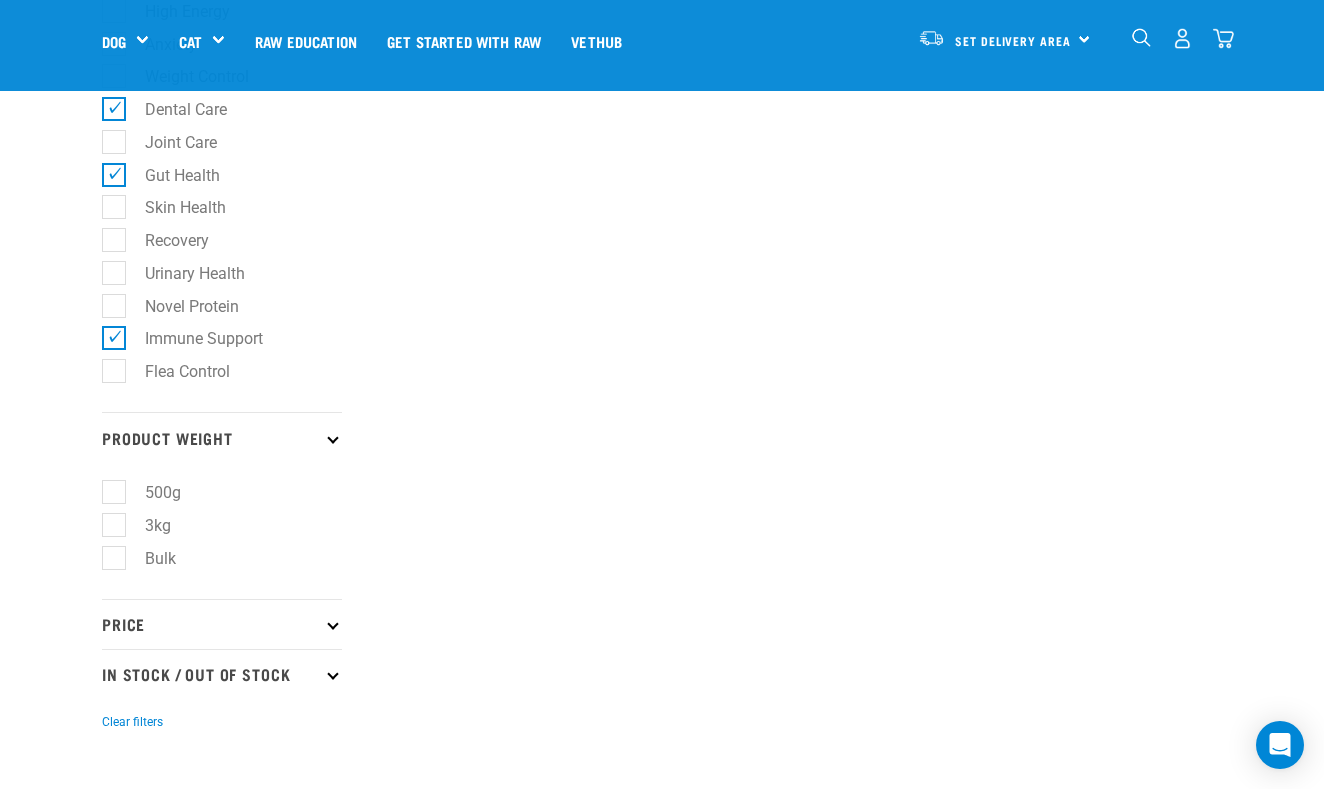 click on "Bulk" at bounding box center (148, 558) 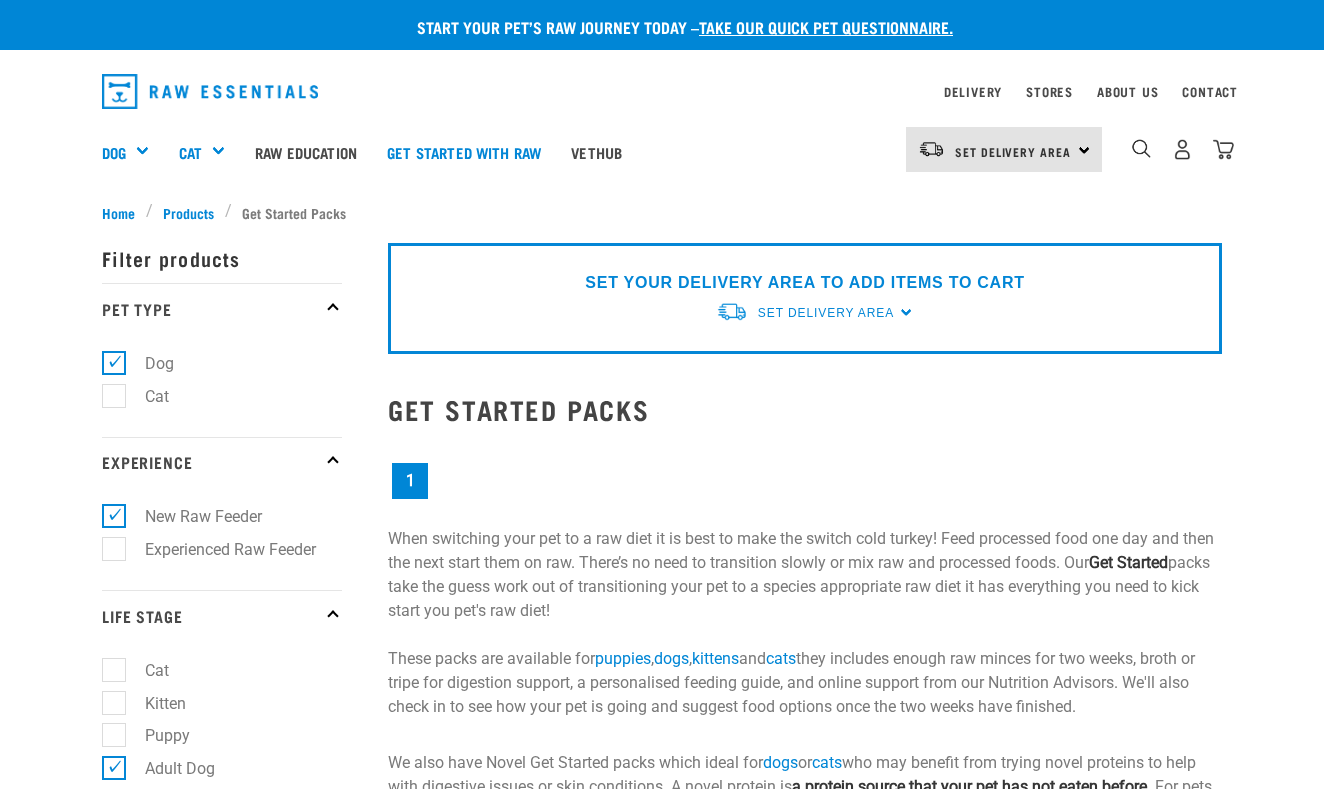 scroll, scrollTop: 0, scrollLeft: 0, axis: both 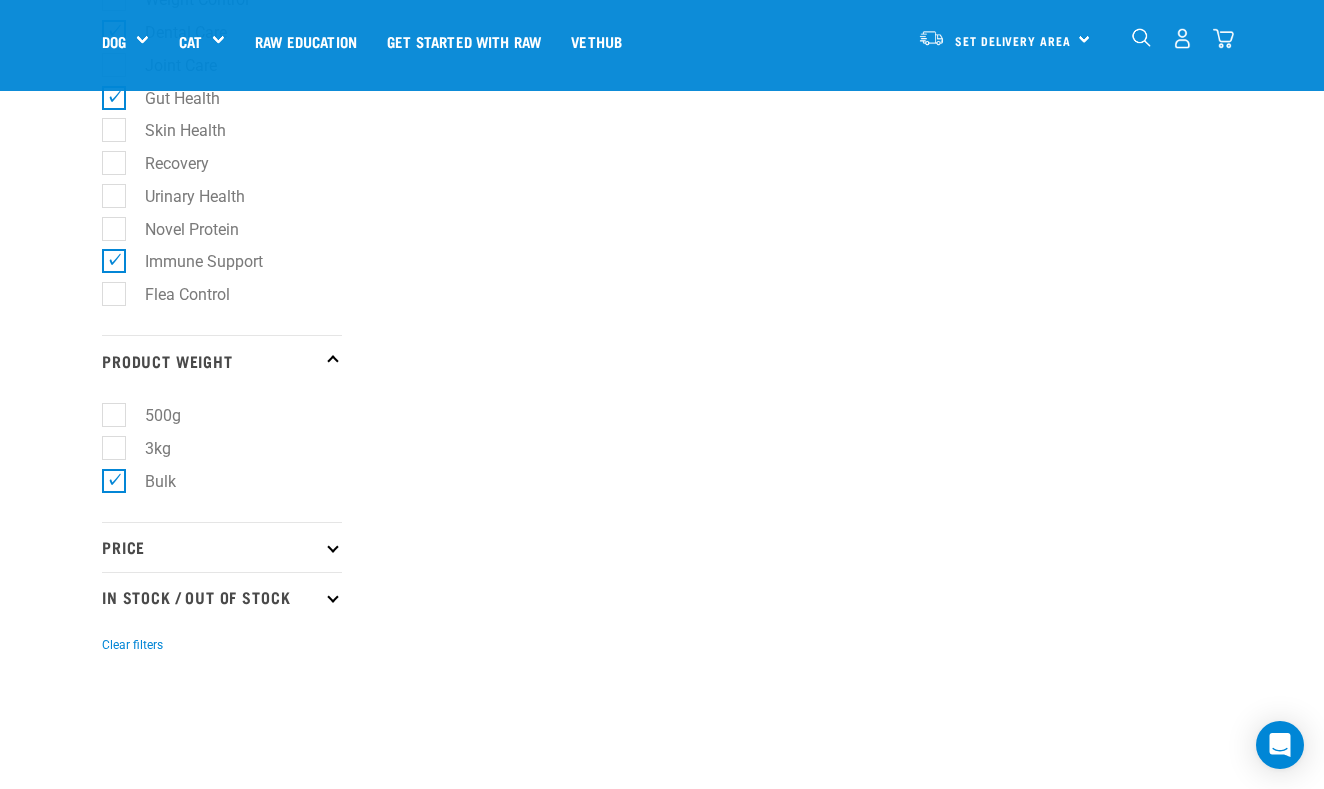 click on "Price" at bounding box center [222, 547] 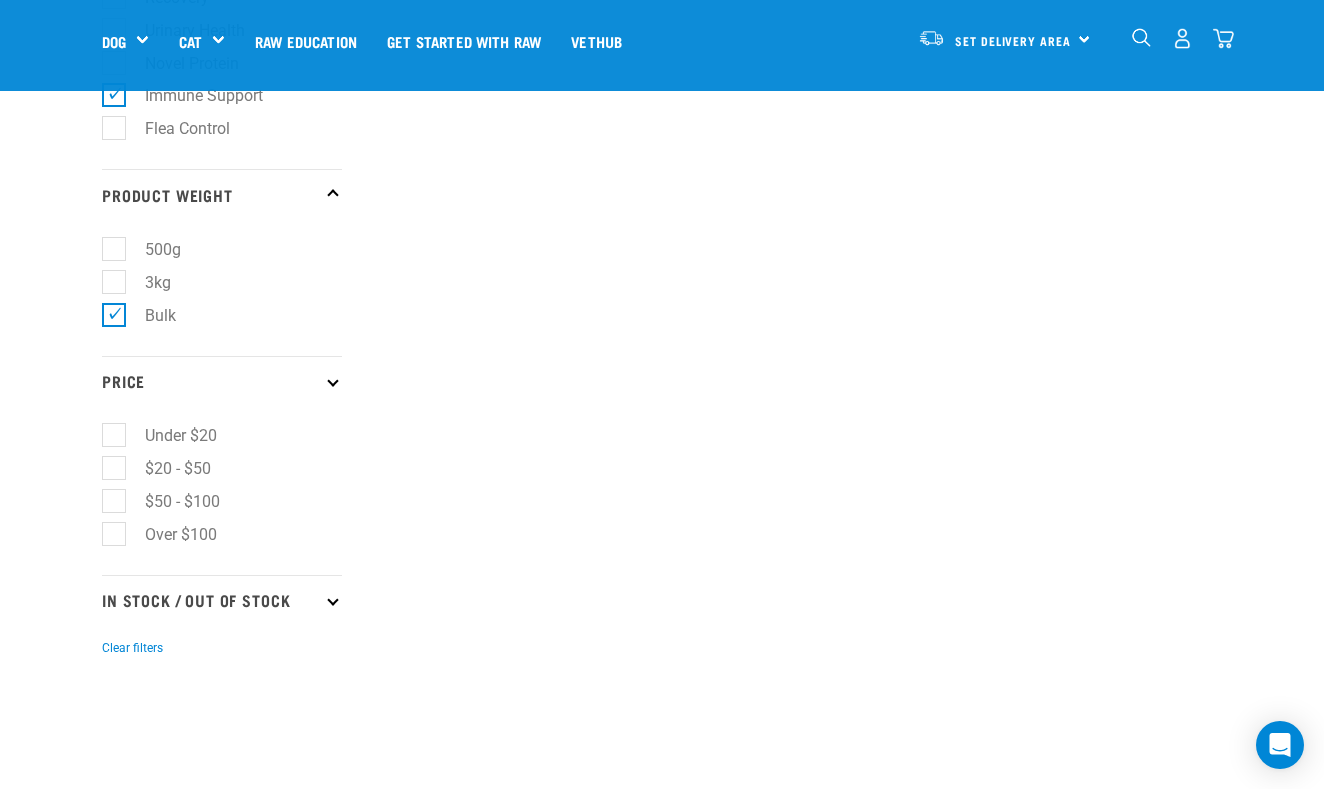 scroll, scrollTop: 1854, scrollLeft: 0, axis: vertical 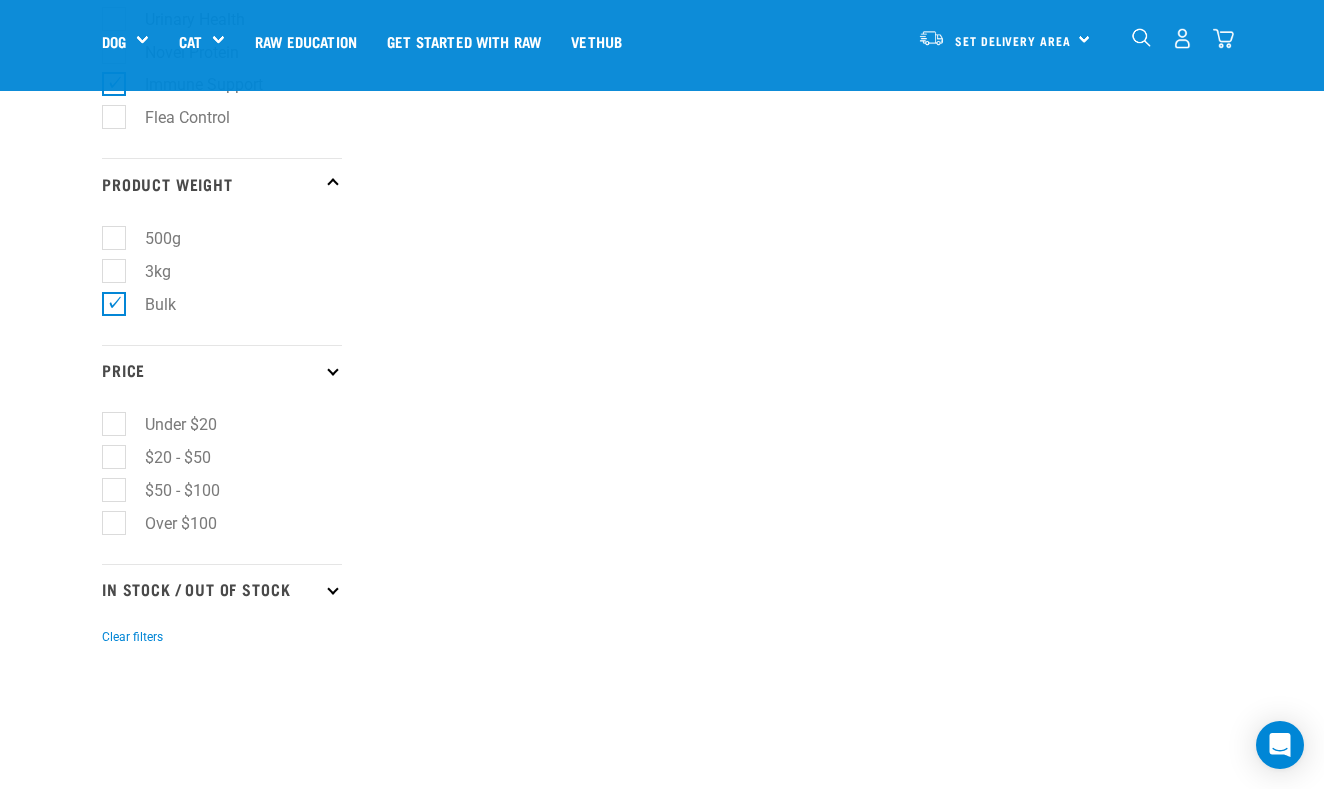 click on "Over $100" at bounding box center [169, 523] 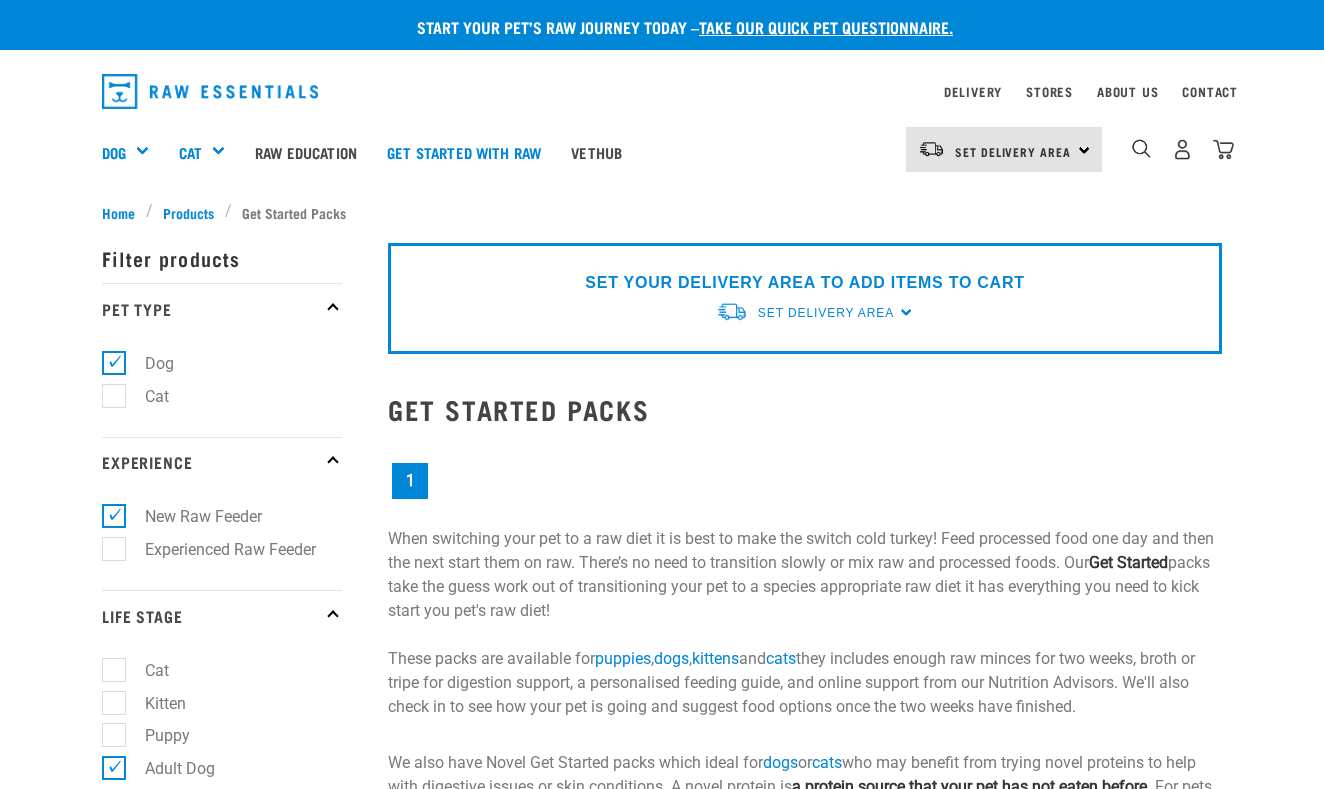 scroll, scrollTop: 0, scrollLeft: 0, axis: both 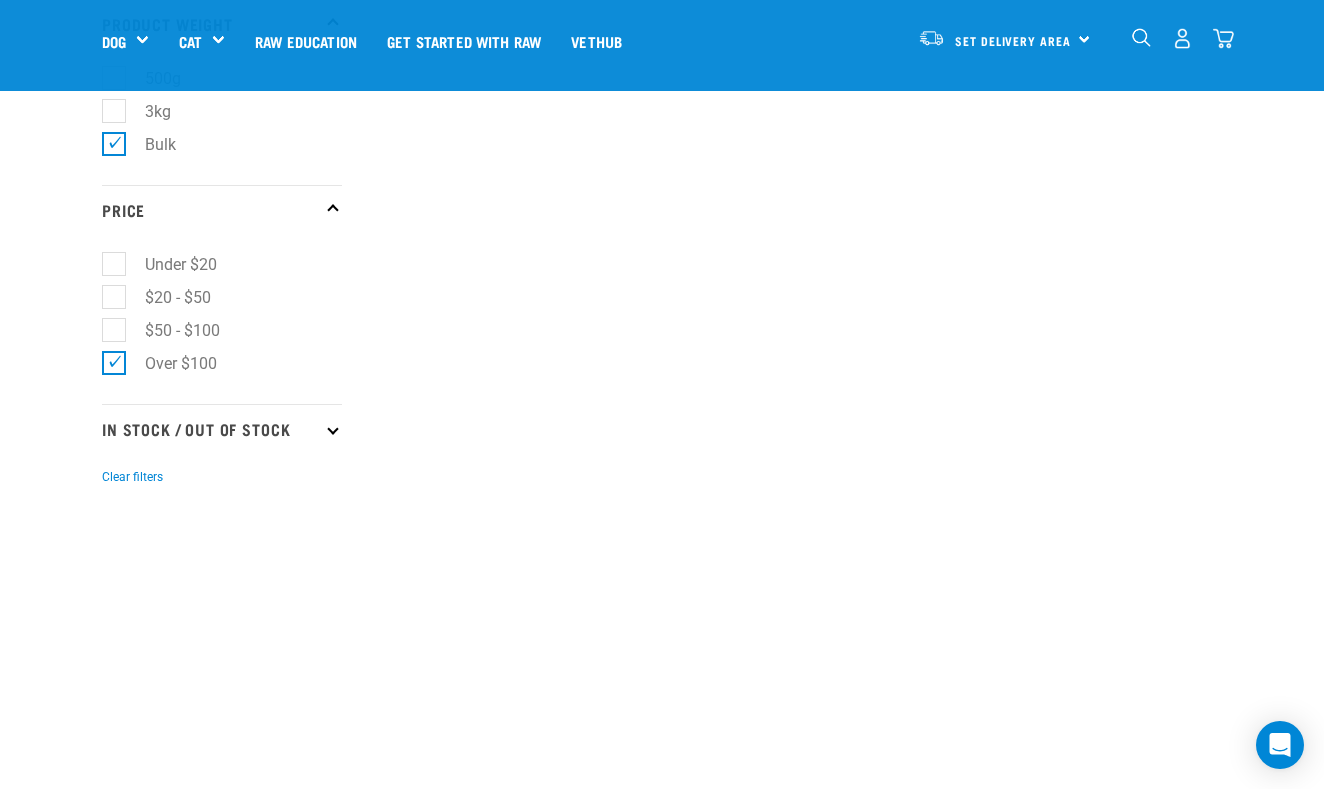 click on "In Stock / Out Of Stock" at bounding box center [222, 429] 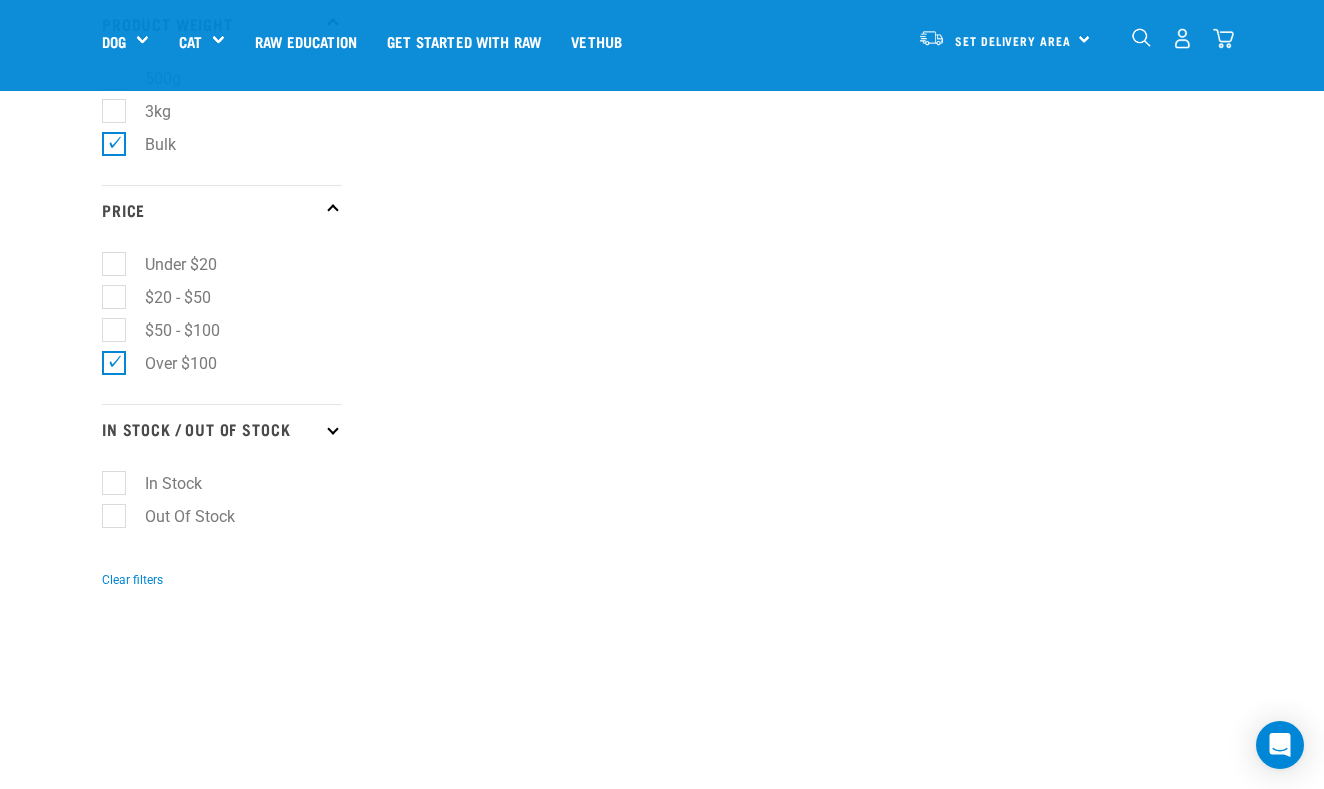 click on "In Stock" at bounding box center [161, 483] 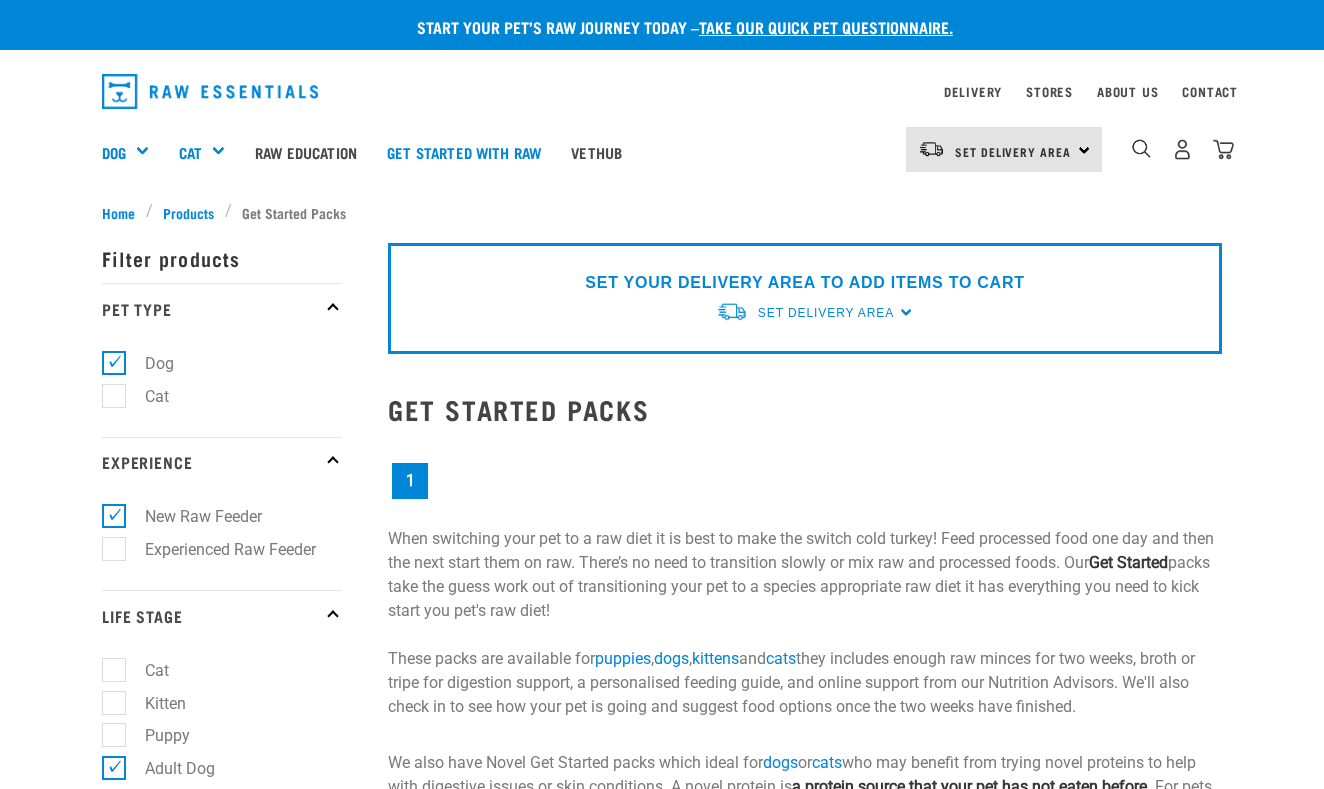 scroll, scrollTop: 0, scrollLeft: 0, axis: both 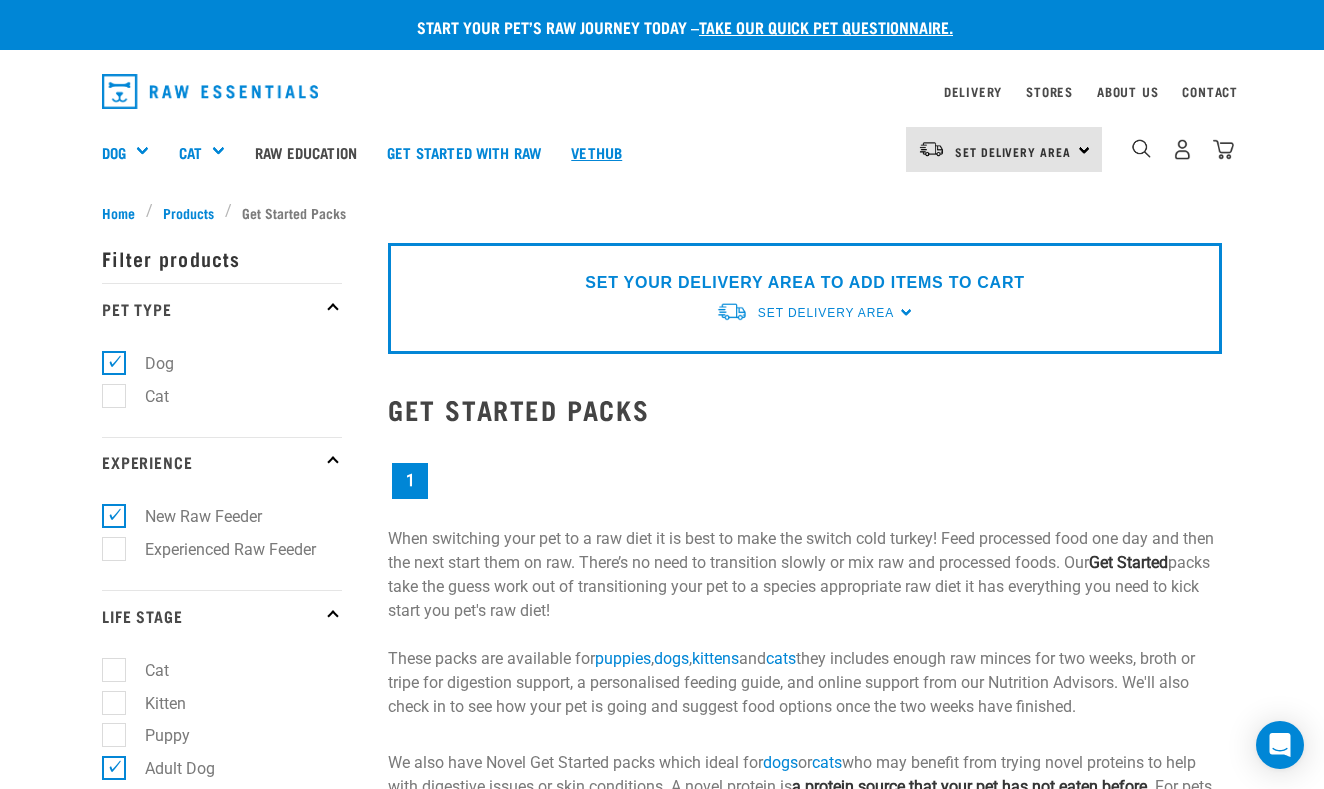 click on "Vethub" at bounding box center (596, 152) 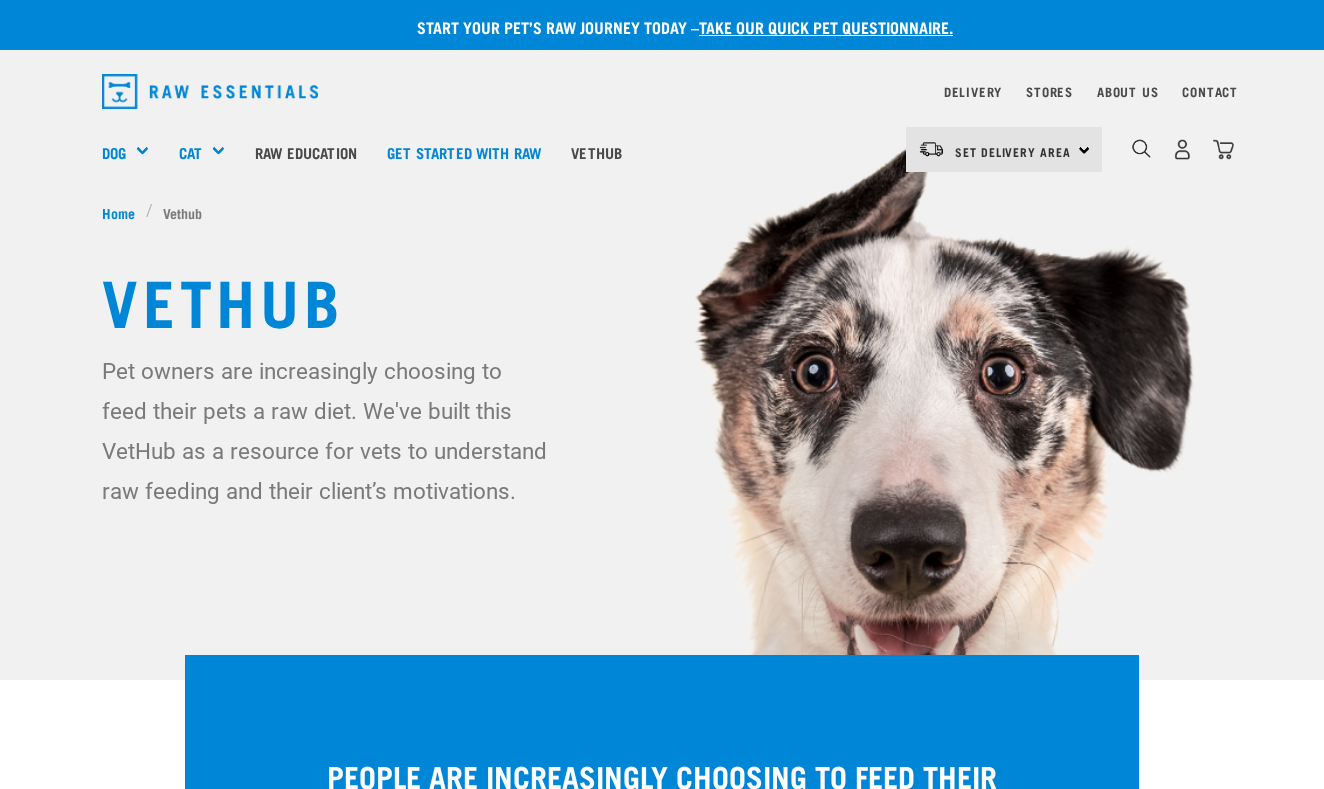 scroll, scrollTop: 0, scrollLeft: 0, axis: both 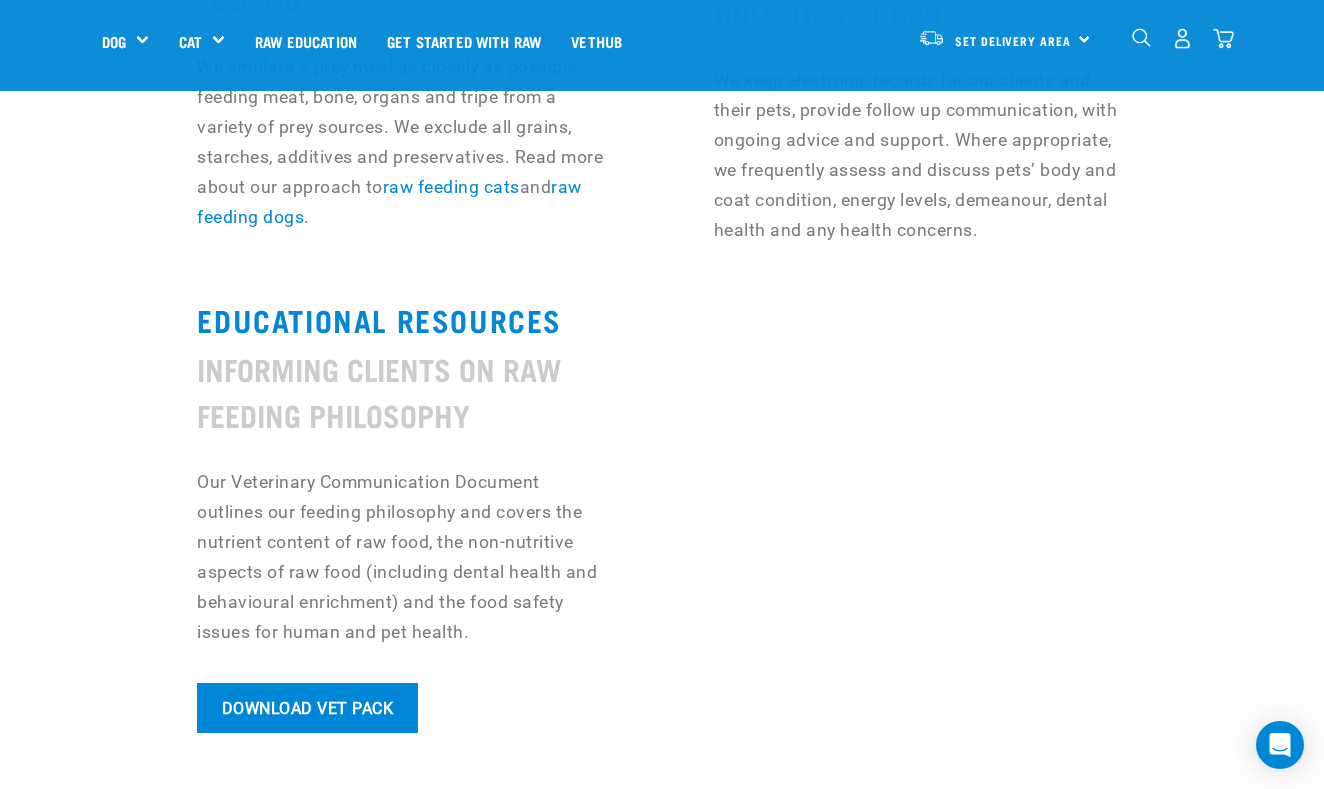 click on "Download Vet Pack" at bounding box center [307, 708] 